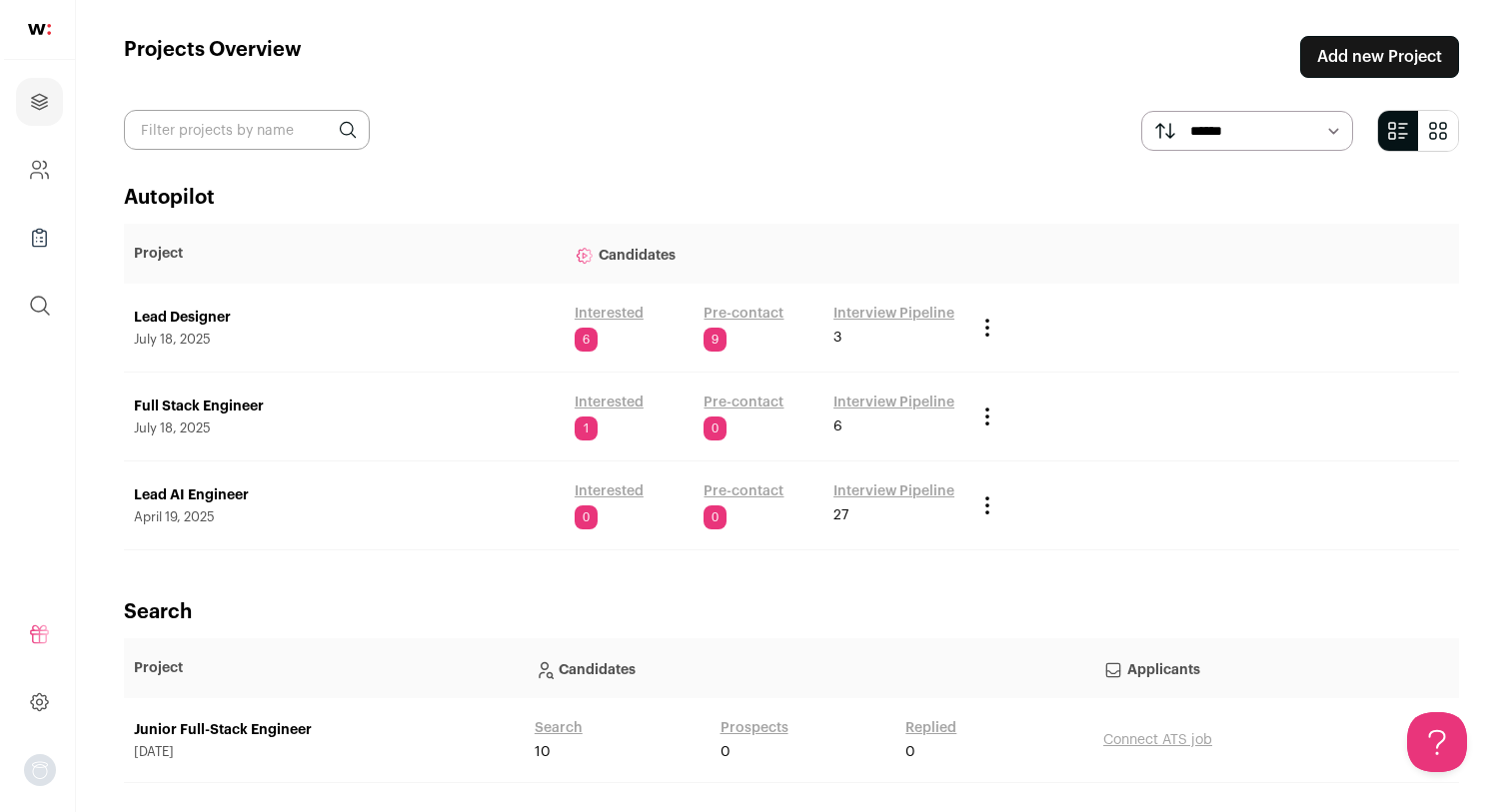 scroll, scrollTop: 0, scrollLeft: 0, axis: both 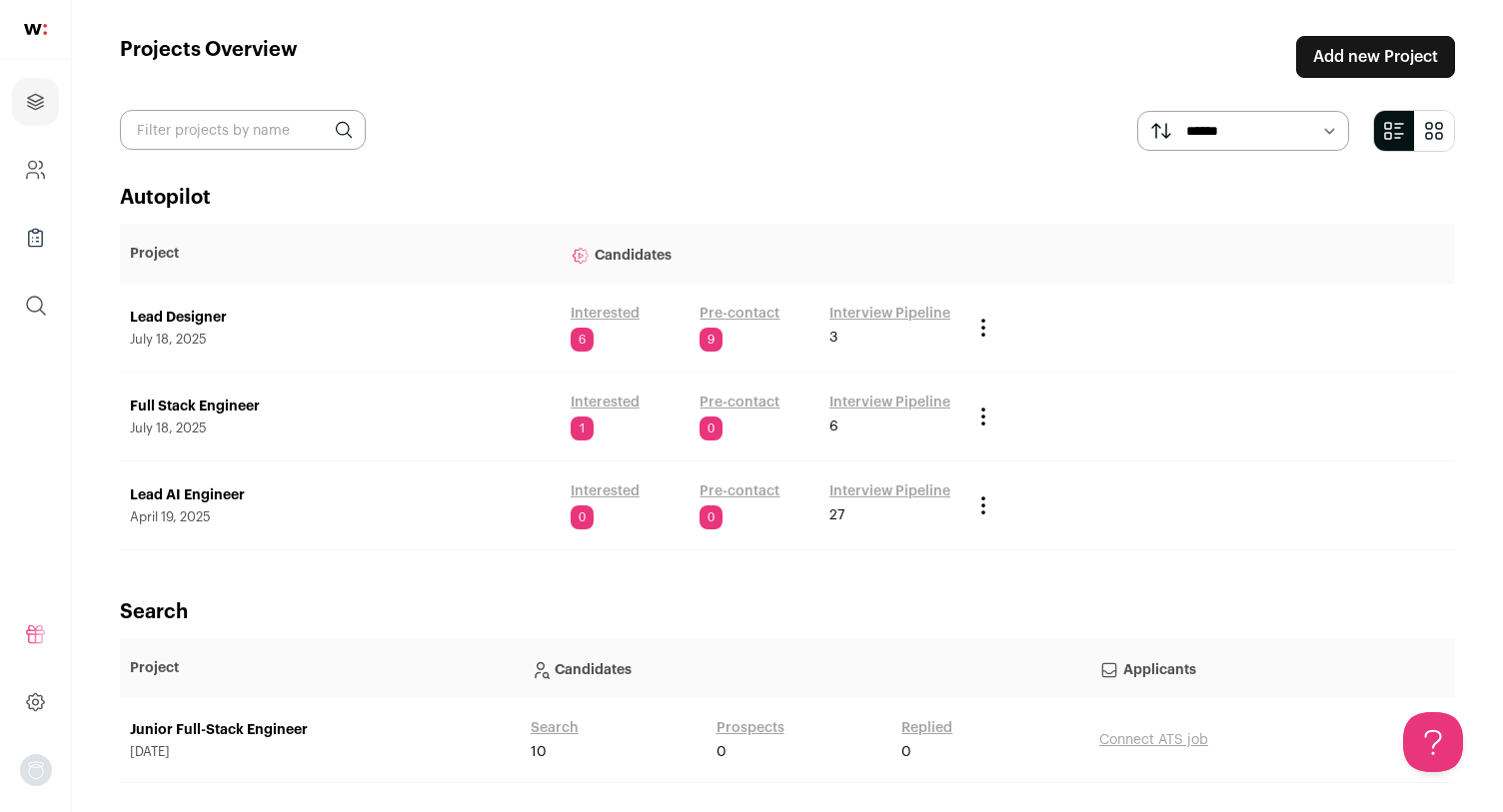 click on "Interested" at bounding box center (605, 314) 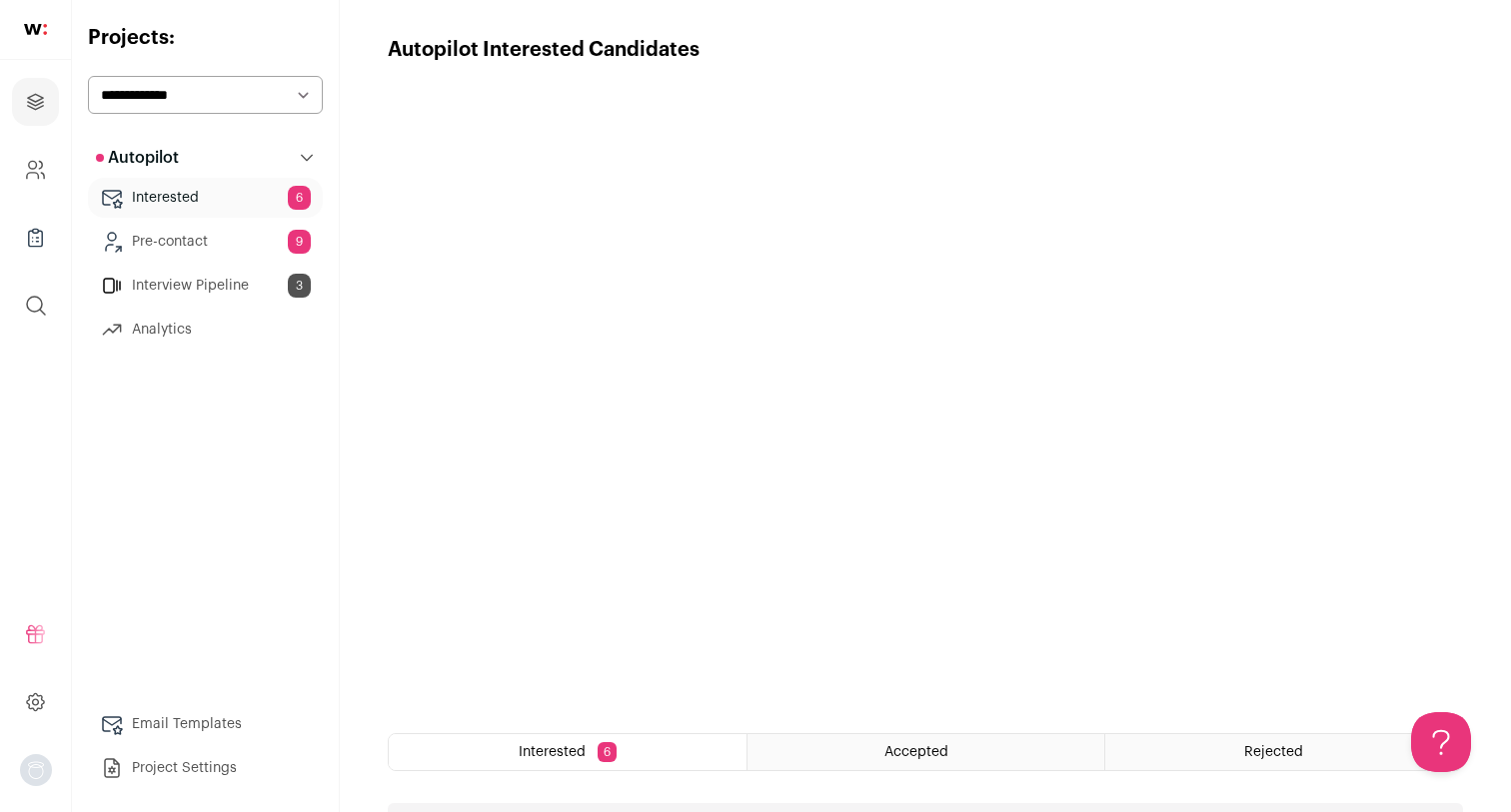 scroll, scrollTop: 0, scrollLeft: 0, axis: both 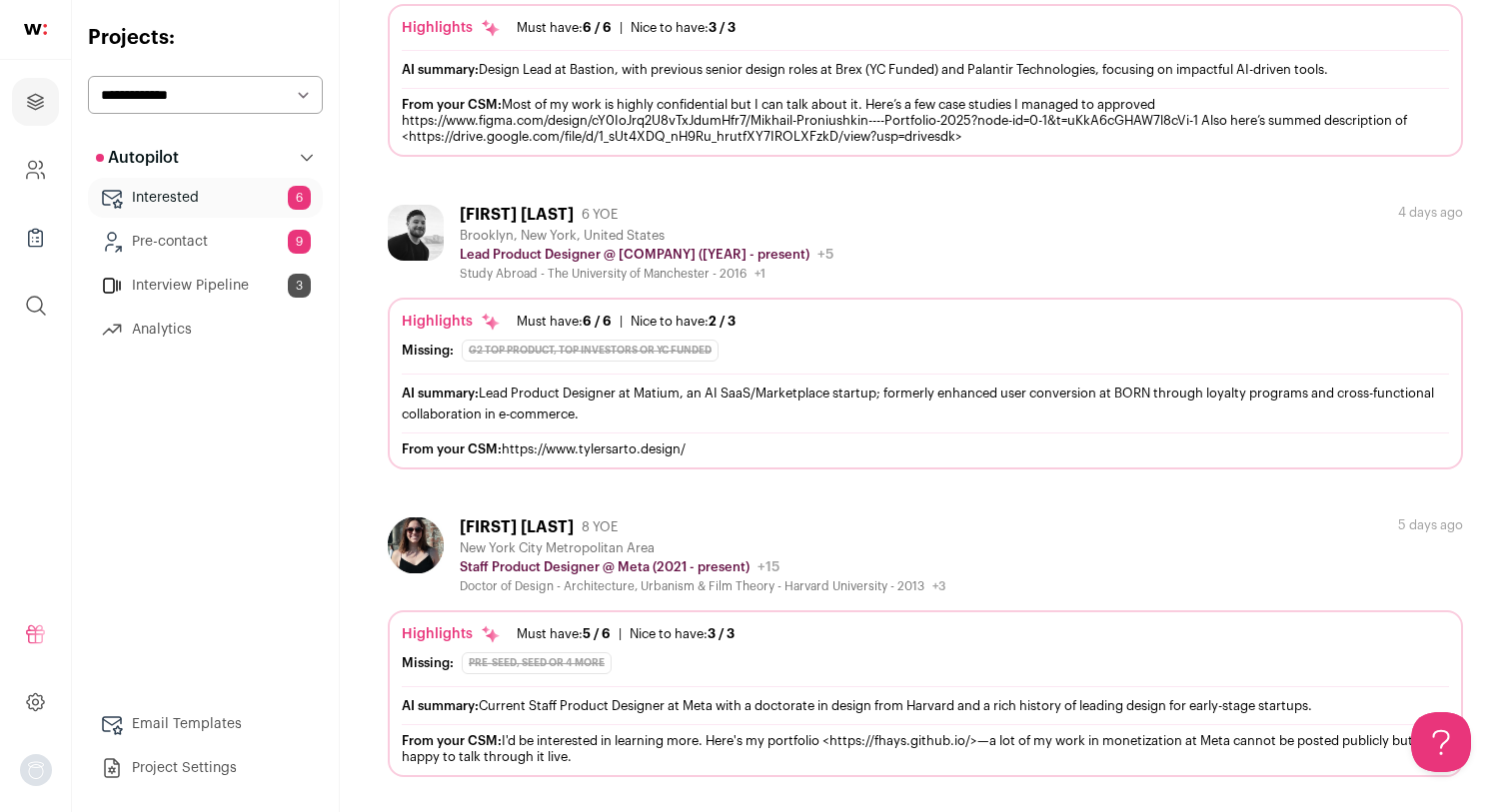 click on "AI summary:  Current Staff Product Designer at Meta with a doctorate in design from Harvard and a rich history of leading design for early-stage startups." at bounding box center (925, 705) 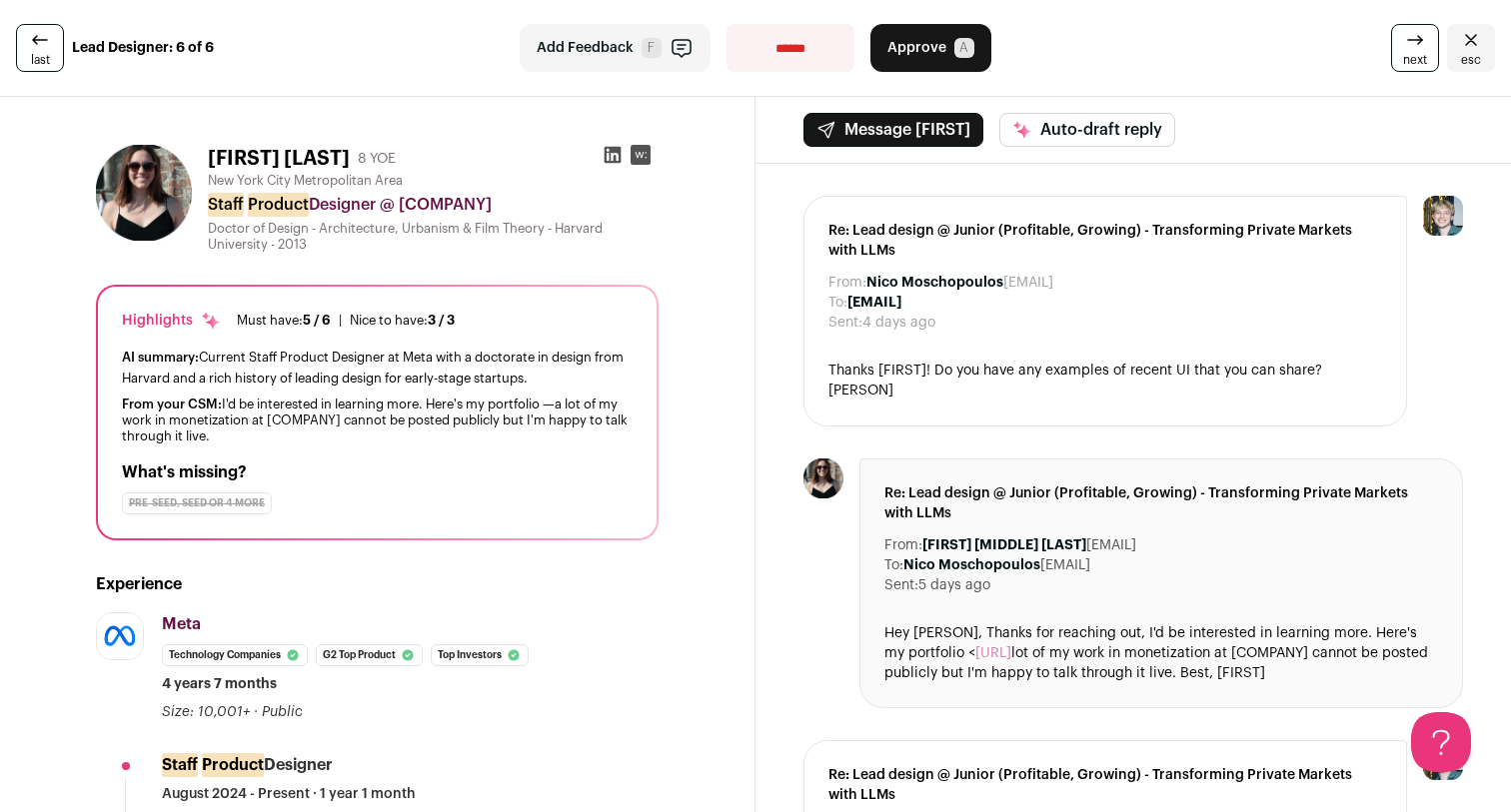 scroll, scrollTop: 0, scrollLeft: 0, axis: both 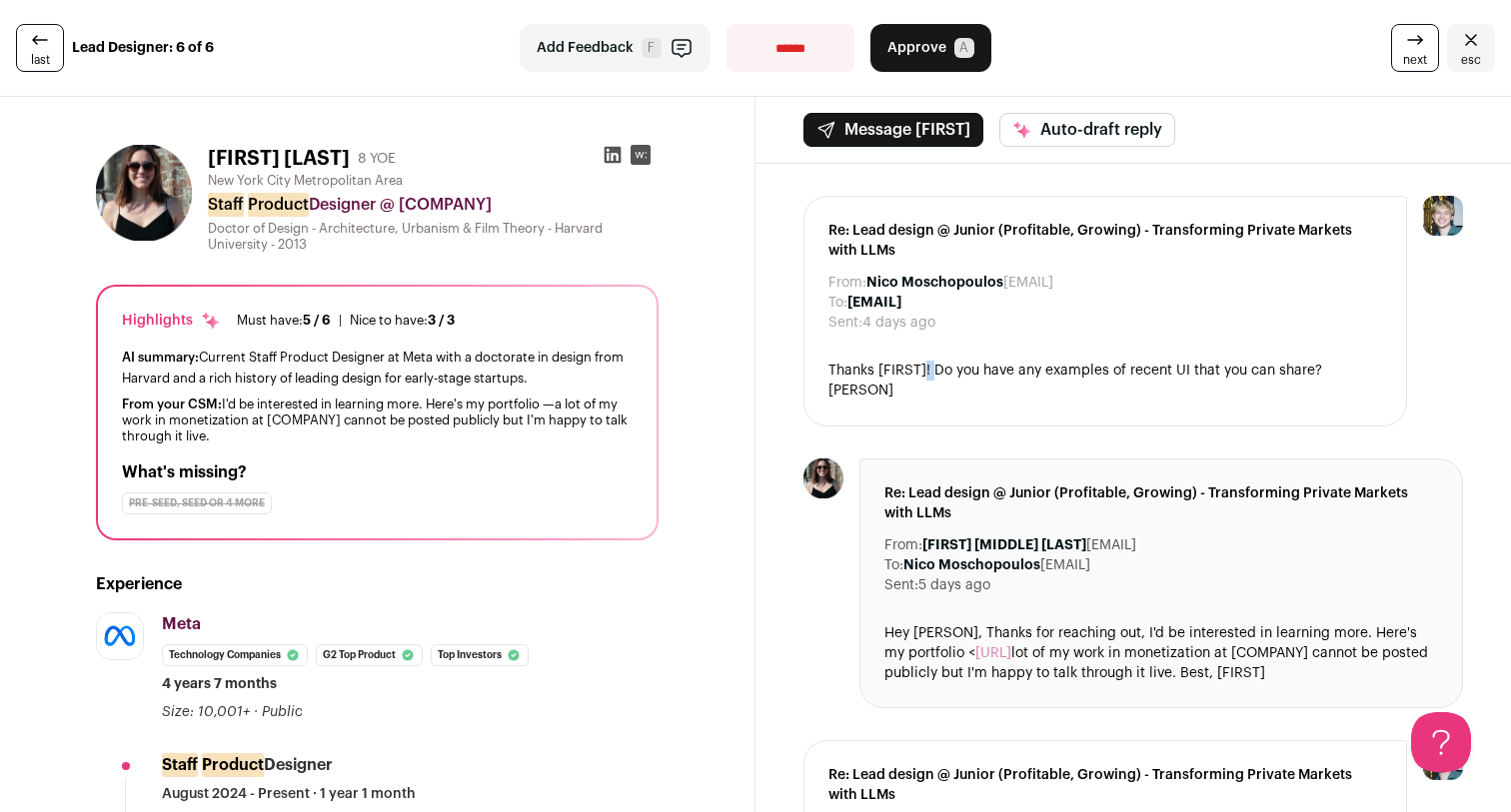 click on "Thanks [PERSON]!
Do you have any examples of recent UI that you can share?
[PERSON]" at bounding box center (1105, 381) 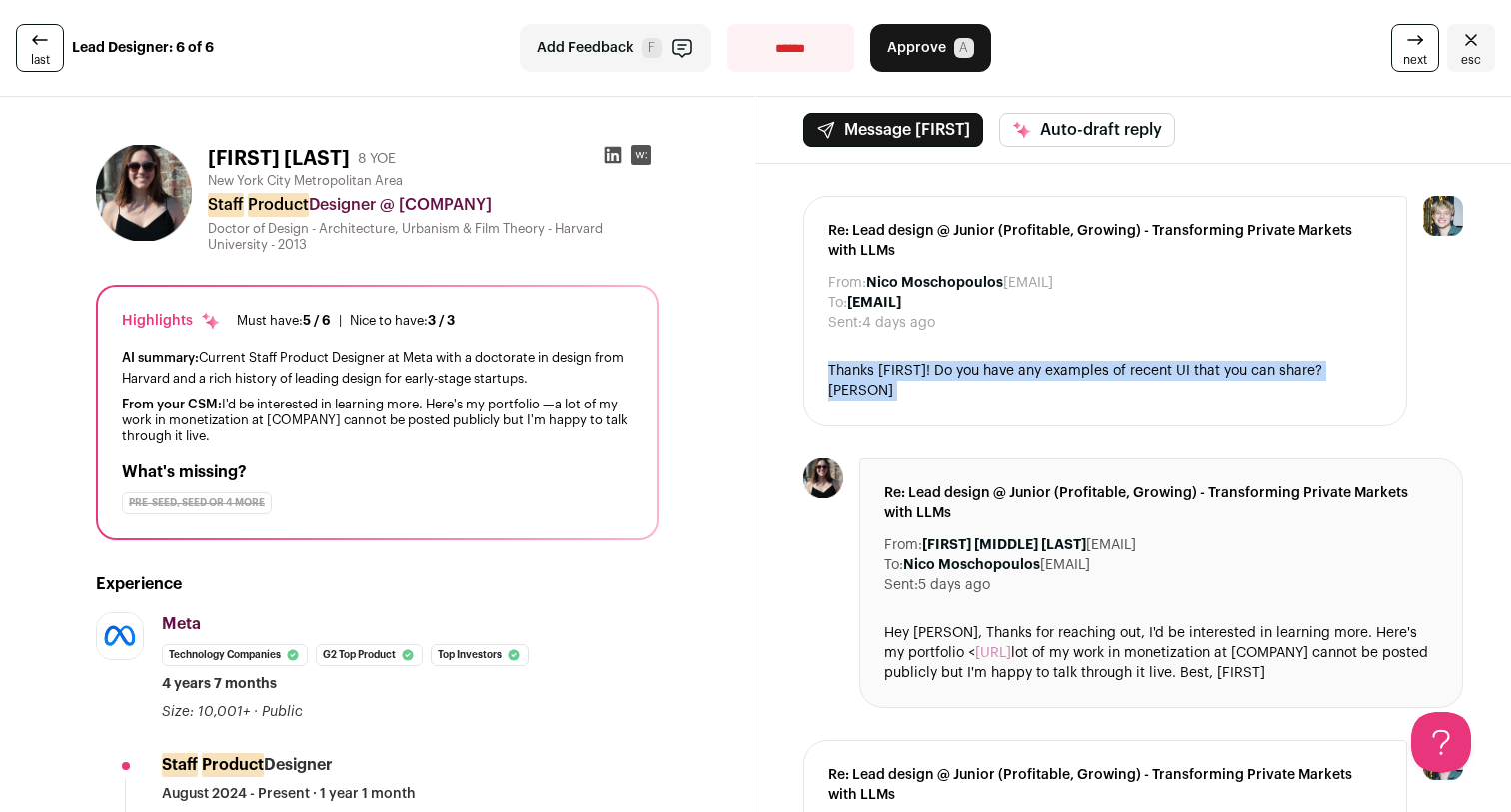 click on "Thanks [PERSON]!
Do you have any examples of recent UI that you can share?
[PERSON]" at bounding box center [1105, 381] 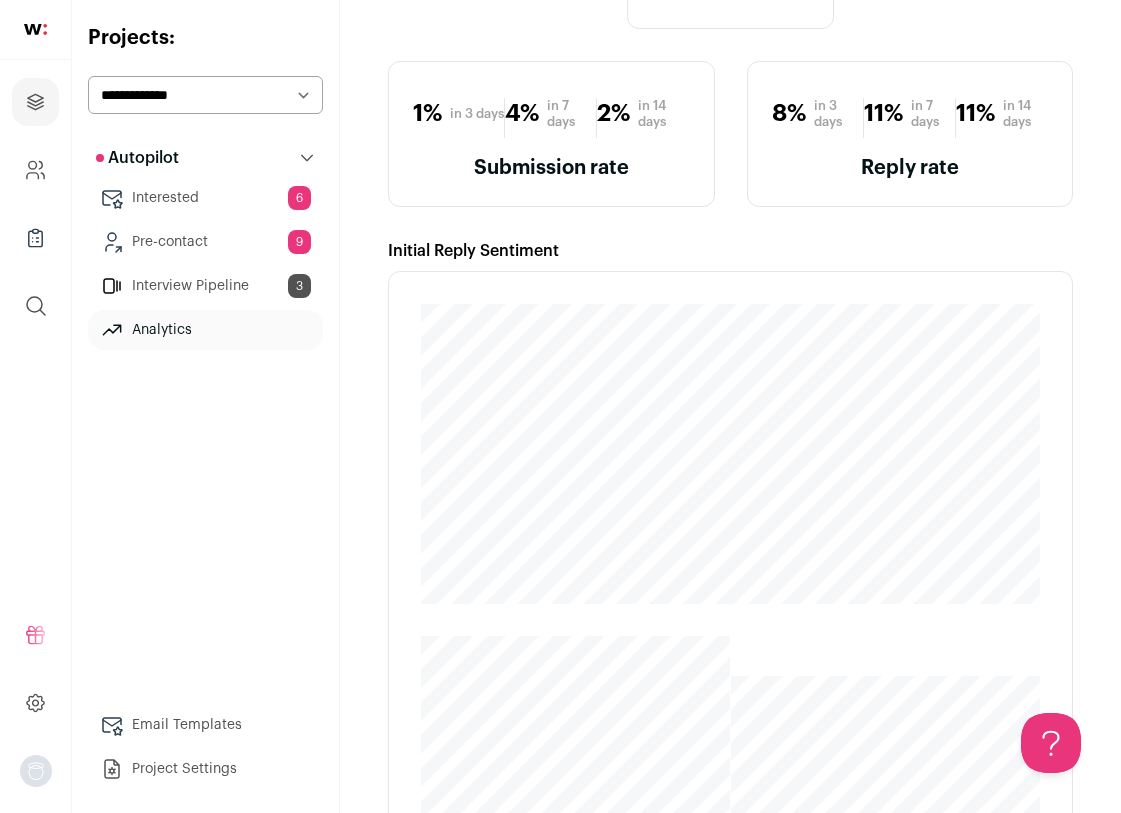 scroll, scrollTop: 297, scrollLeft: 0, axis: vertical 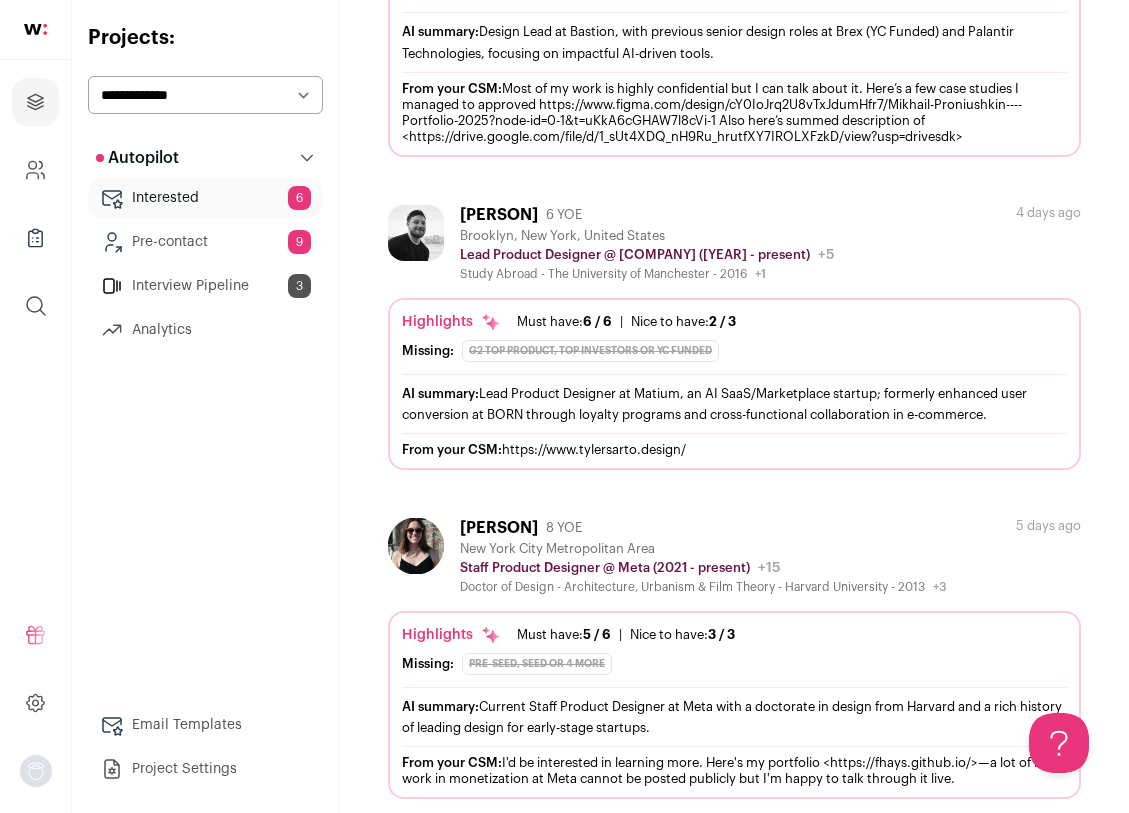 click on "[FIRST] [LAST]" at bounding box center [499, 215] 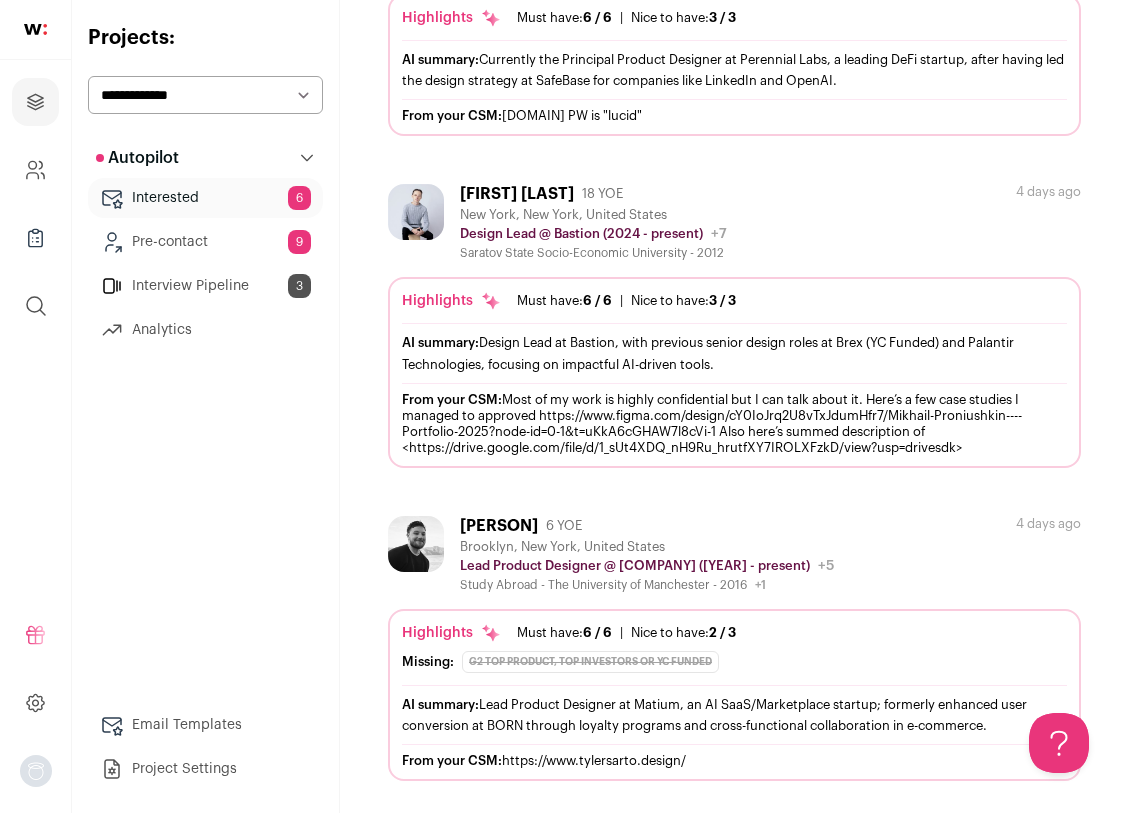 scroll, scrollTop: 1343, scrollLeft: 0, axis: vertical 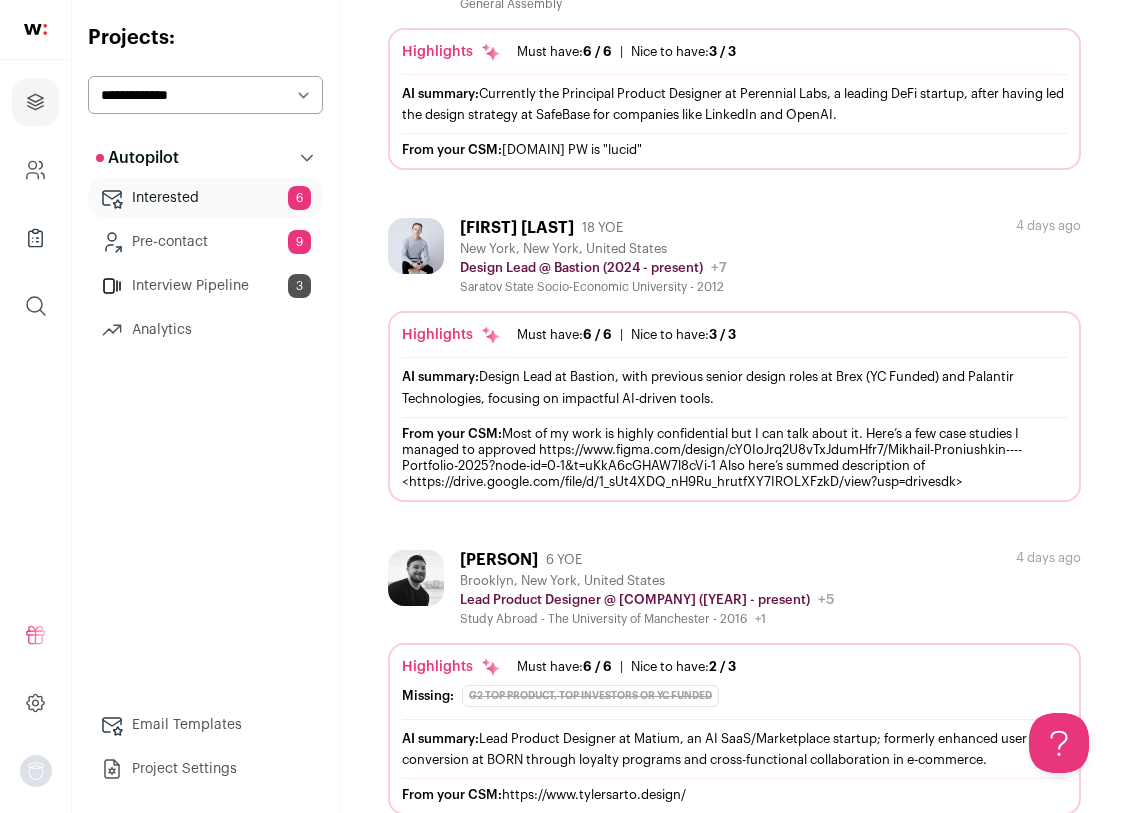 click on "Mikhail Proniushkin" at bounding box center (517, 228) 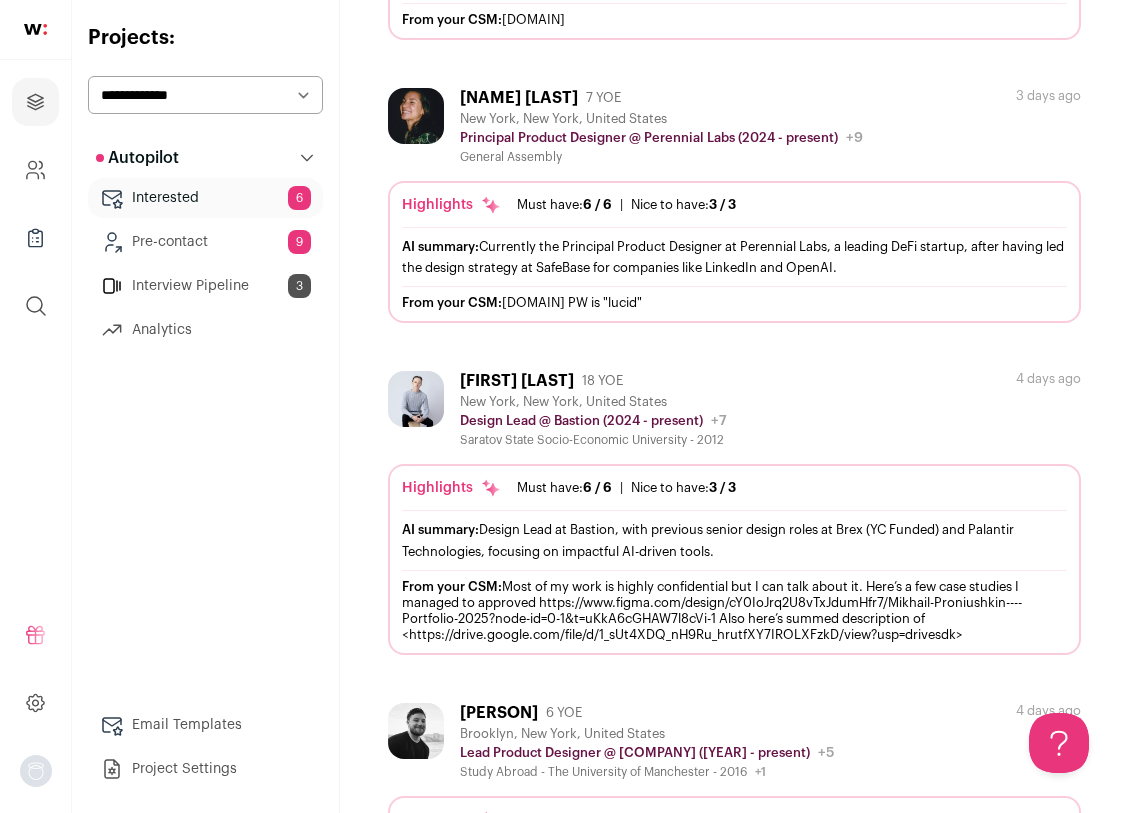 scroll, scrollTop: 1161, scrollLeft: 0, axis: vertical 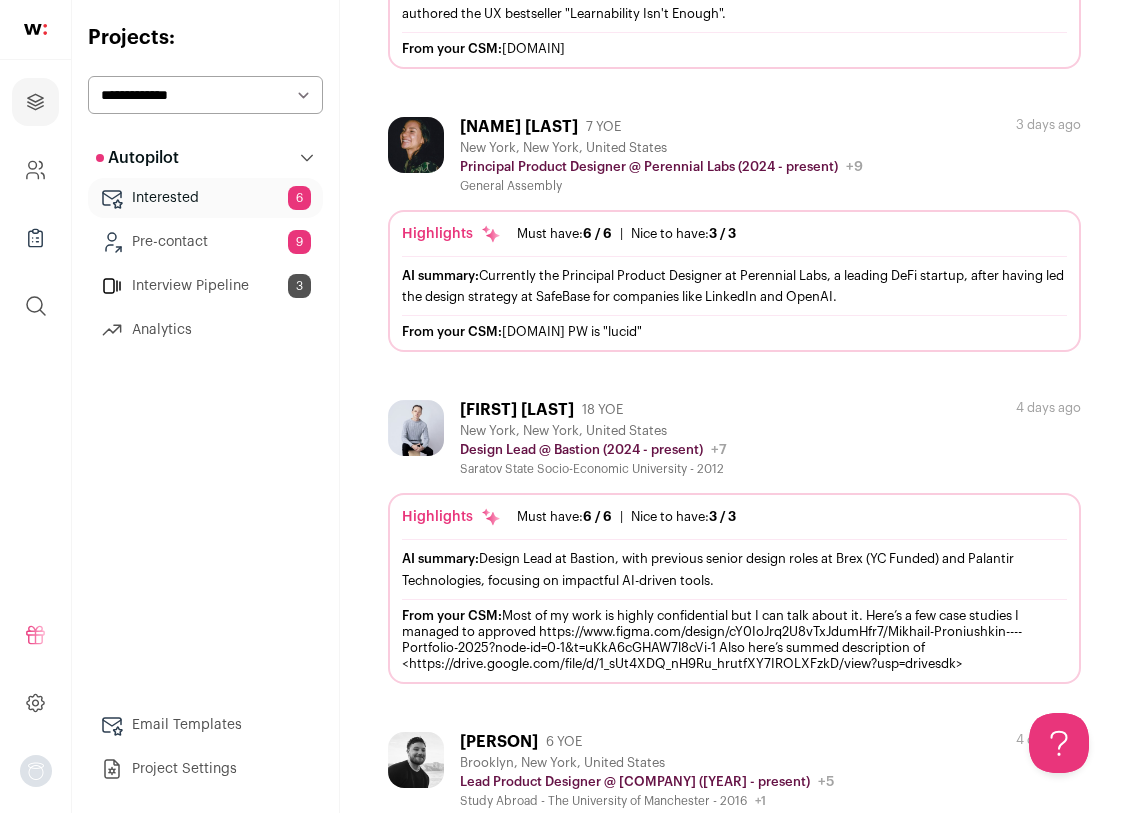 click on "Aimee Regur" at bounding box center [519, 127] 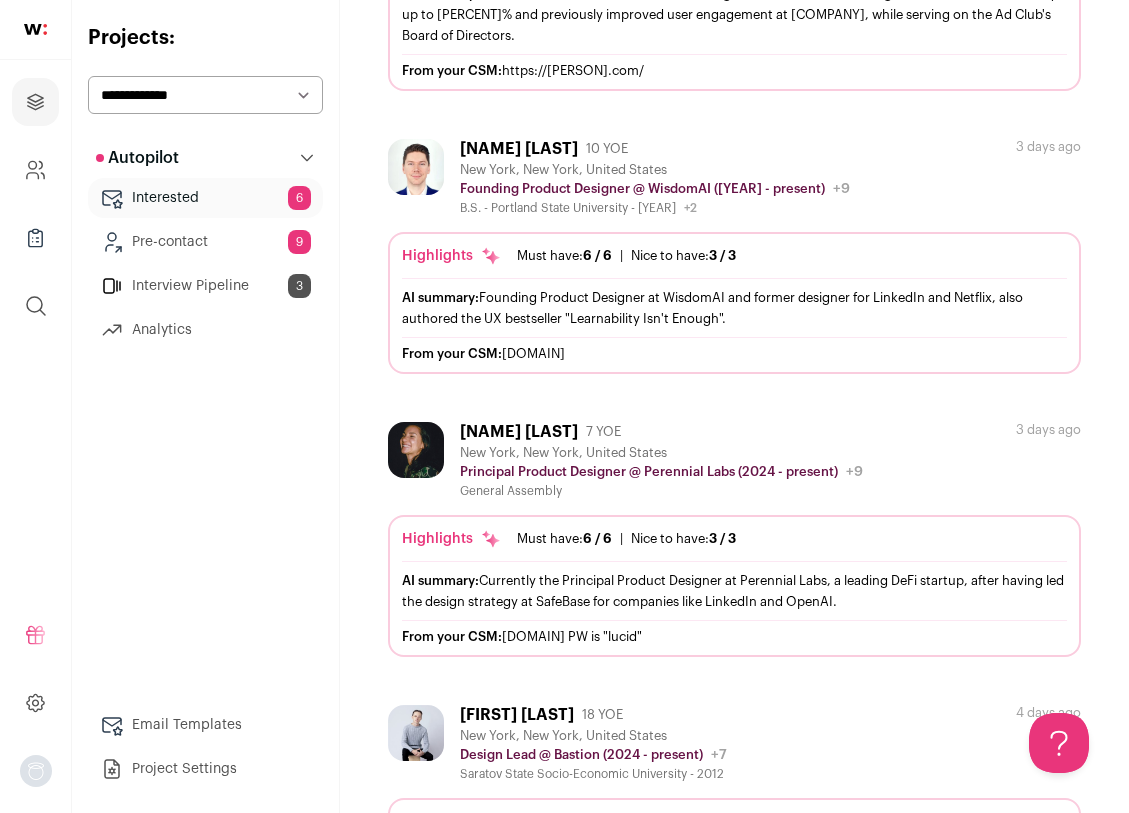click on "Hans Bruggen" at bounding box center [519, 149] 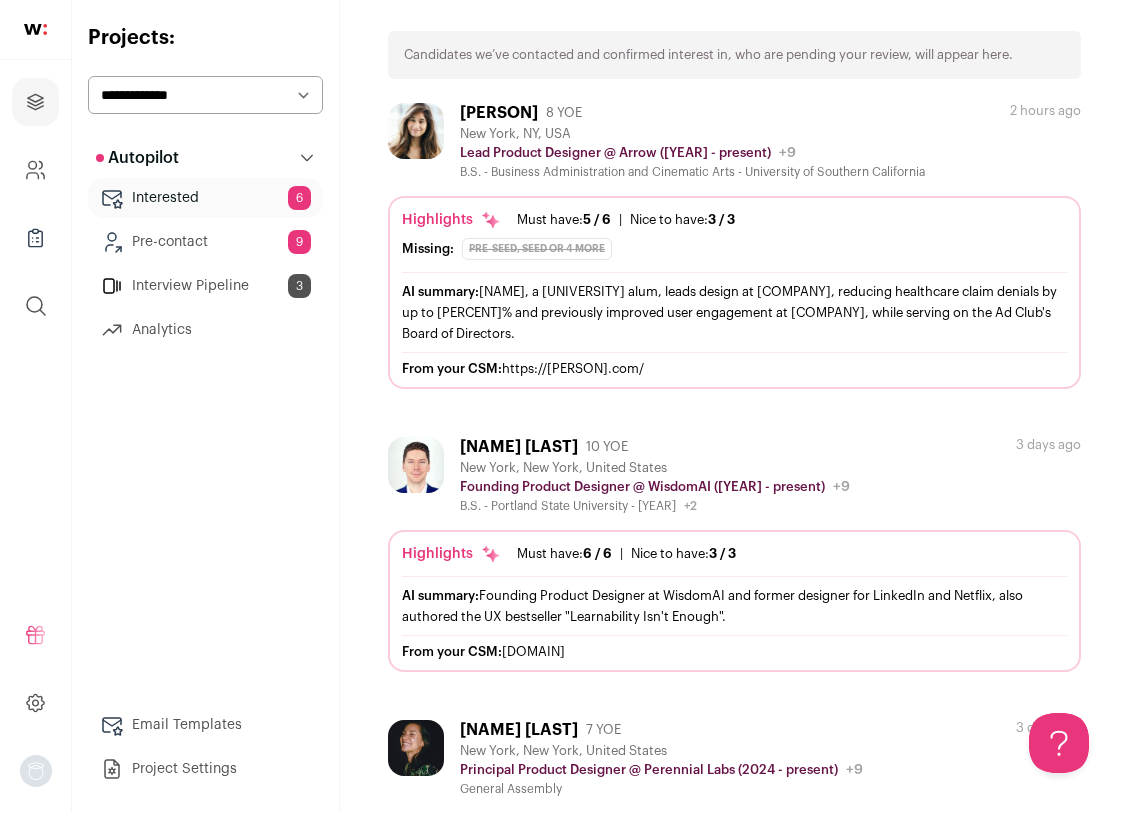 click on "Regina Guinto" at bounding box center [499, 113] 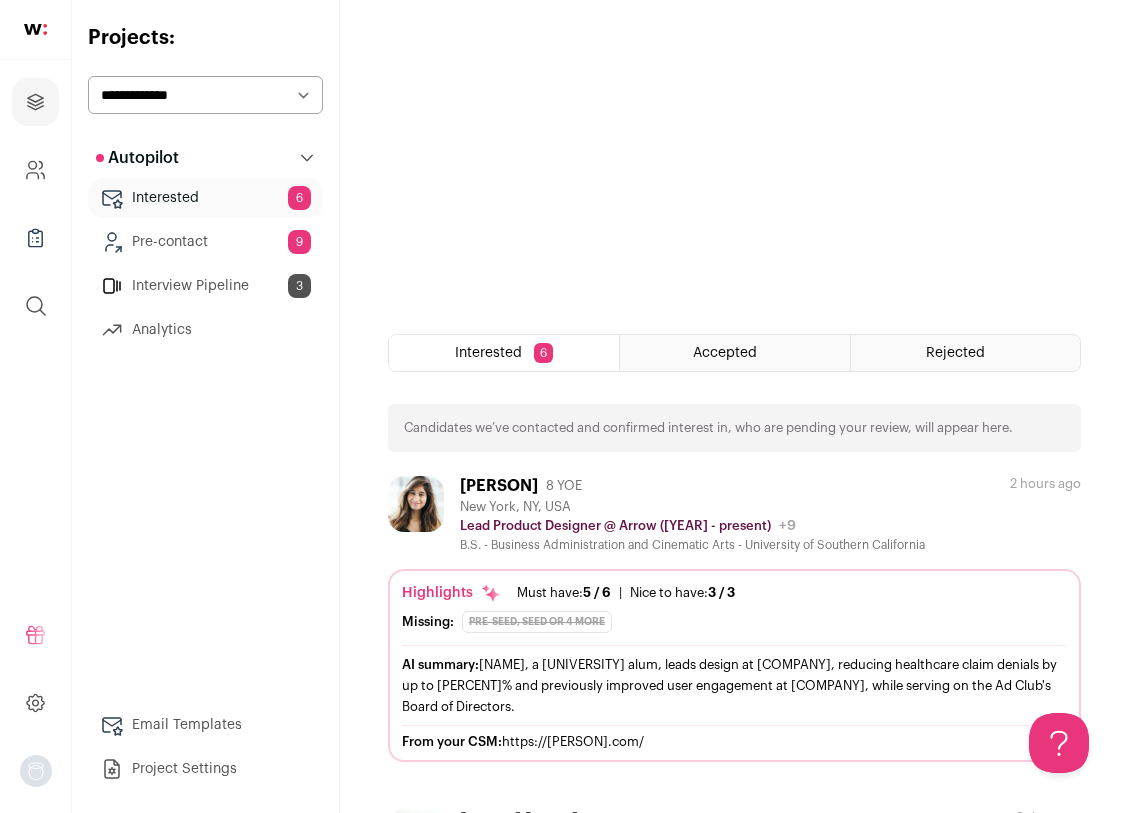 scroll, scrollTop: 184, scrollLeft: 0, axis: vertical 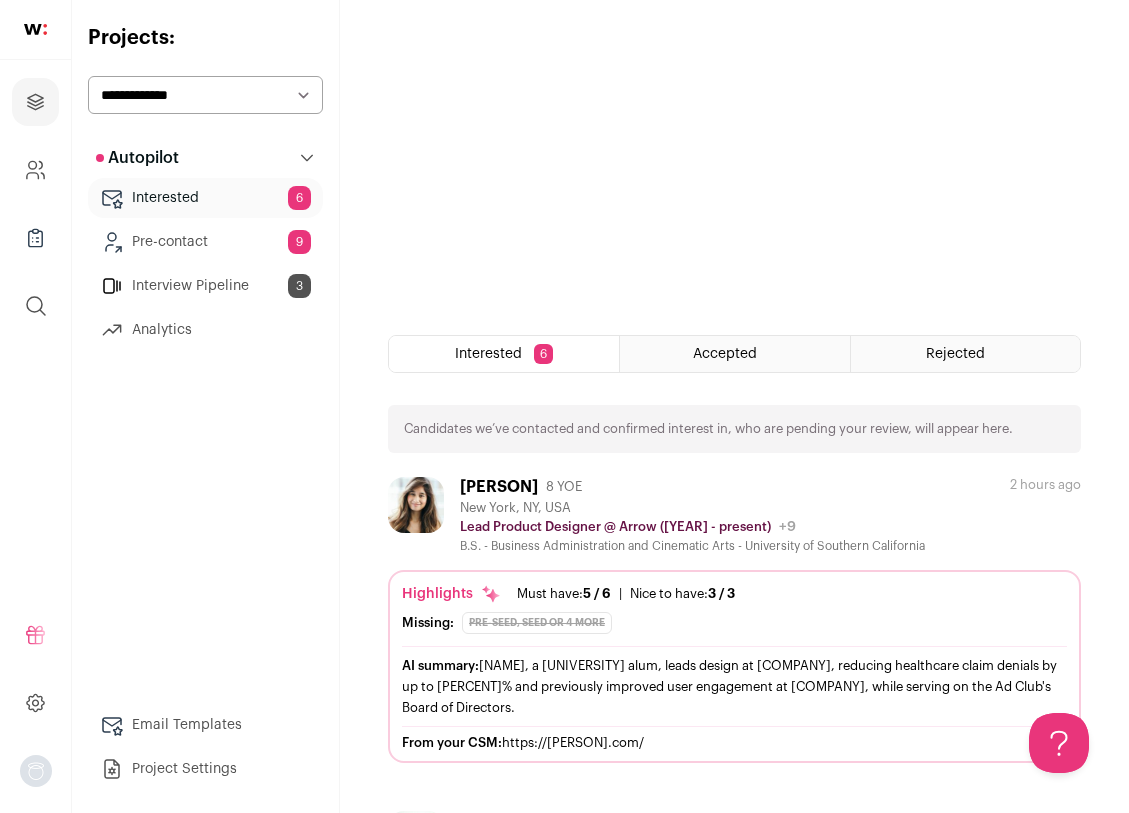 click on "Accepted" at bounding box center [725, 354] 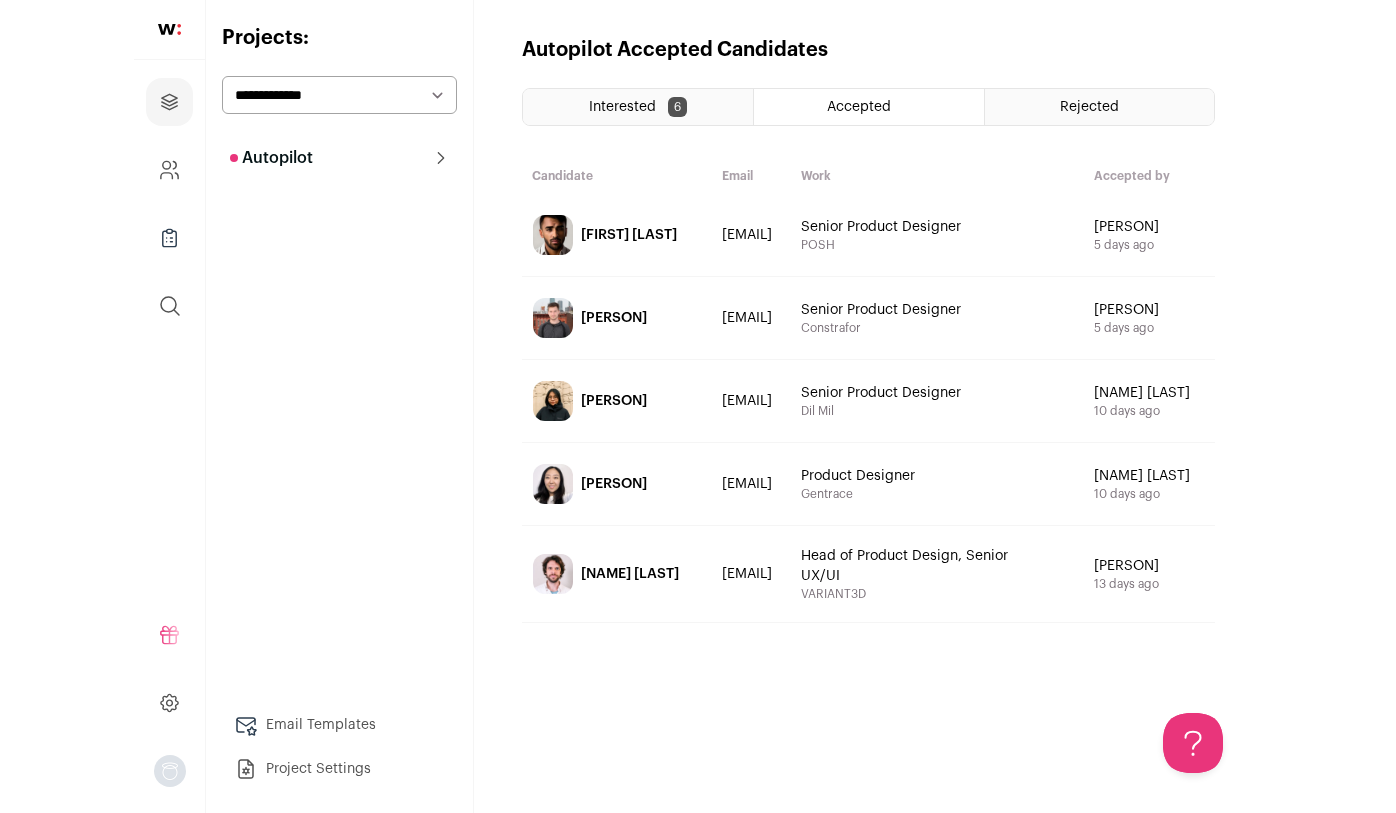 scroll, scrollTop: 0, scrollLeft: 0, axis: both 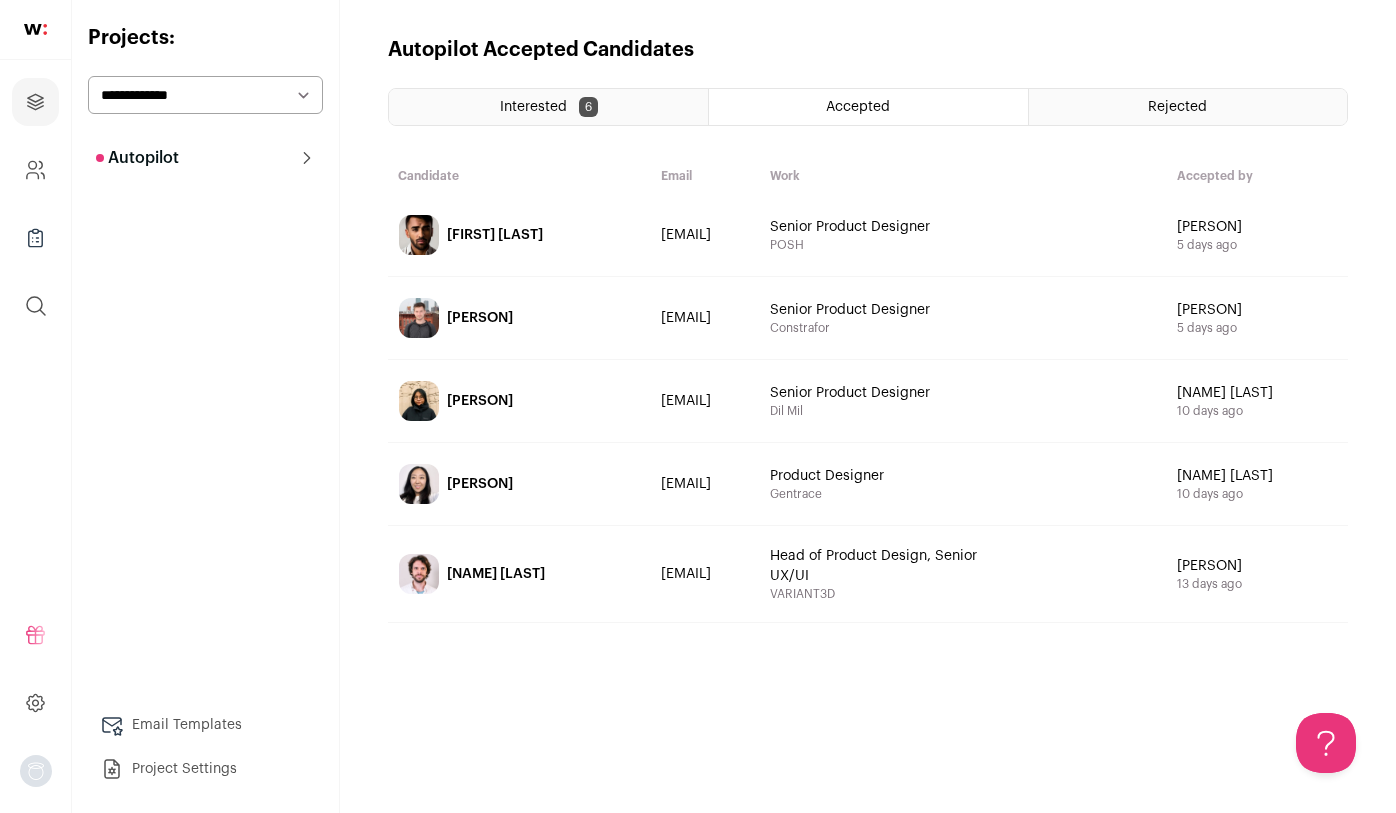 click on "Interested" at bounding box center [533, 107] 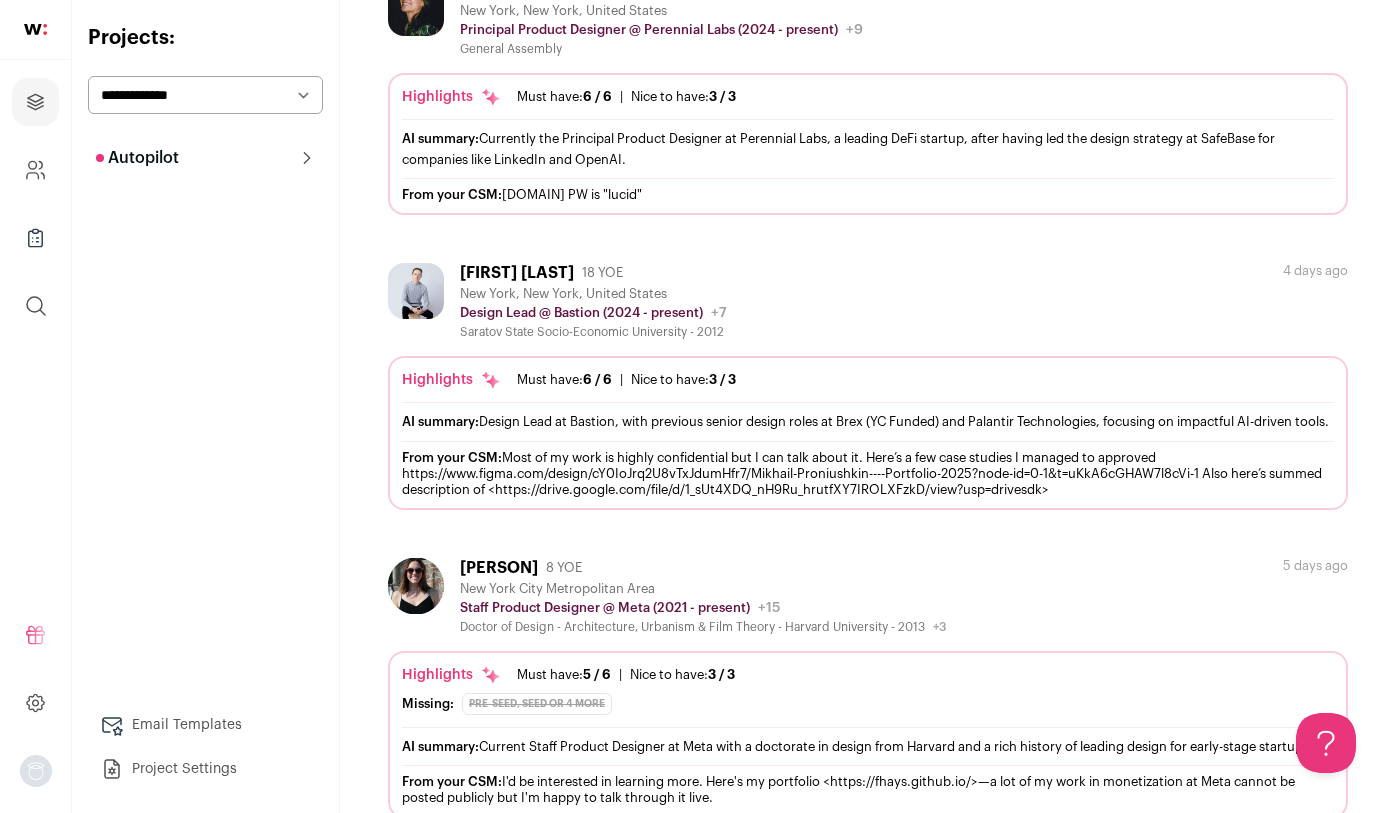 scroll, scrollTop: 1429, scrollLeft: 0, axis: vertical 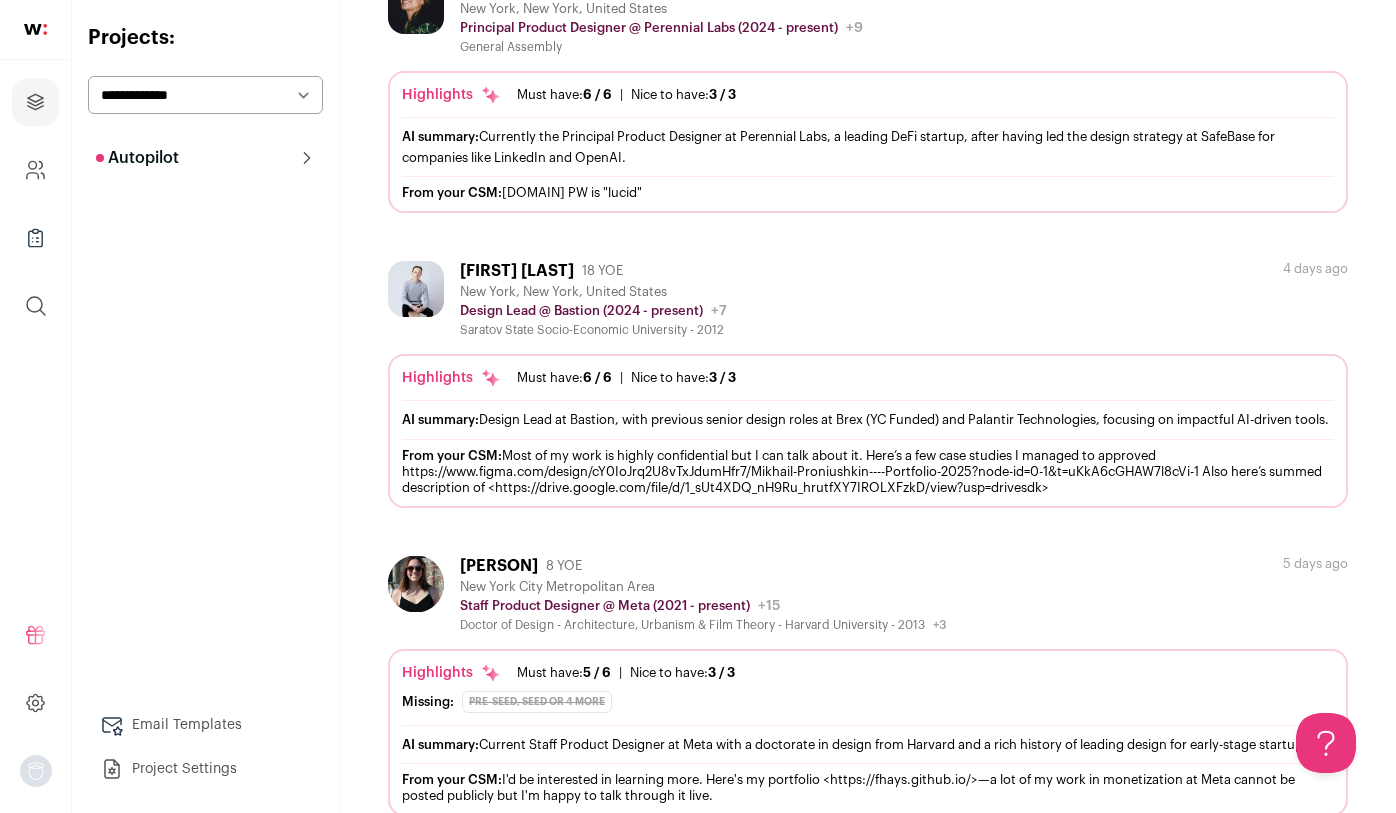 click on "Mikhail Proniushkin" at bounding box center (517, 271) 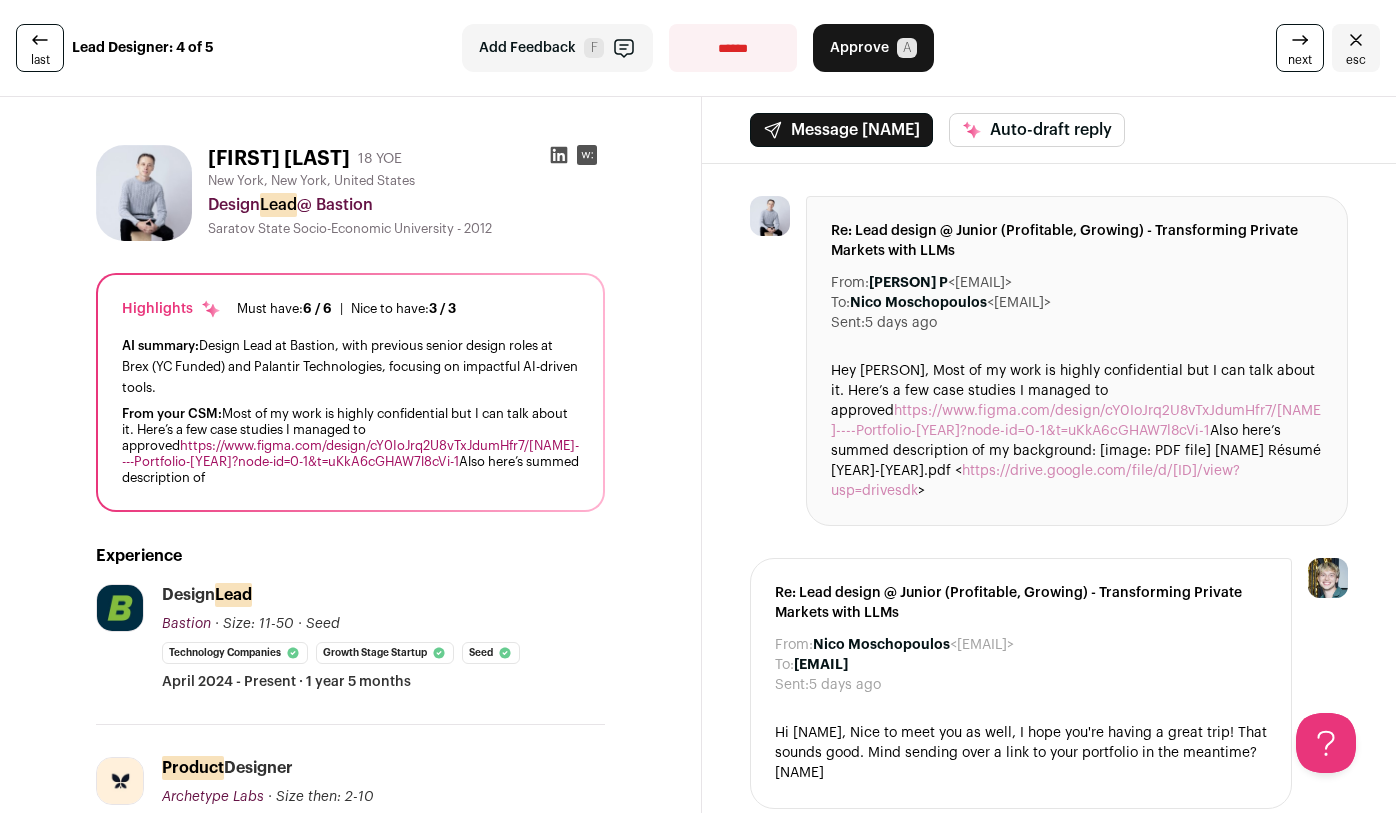 scroll, scrollTop: 0, scrollLeft: 0, axis: both 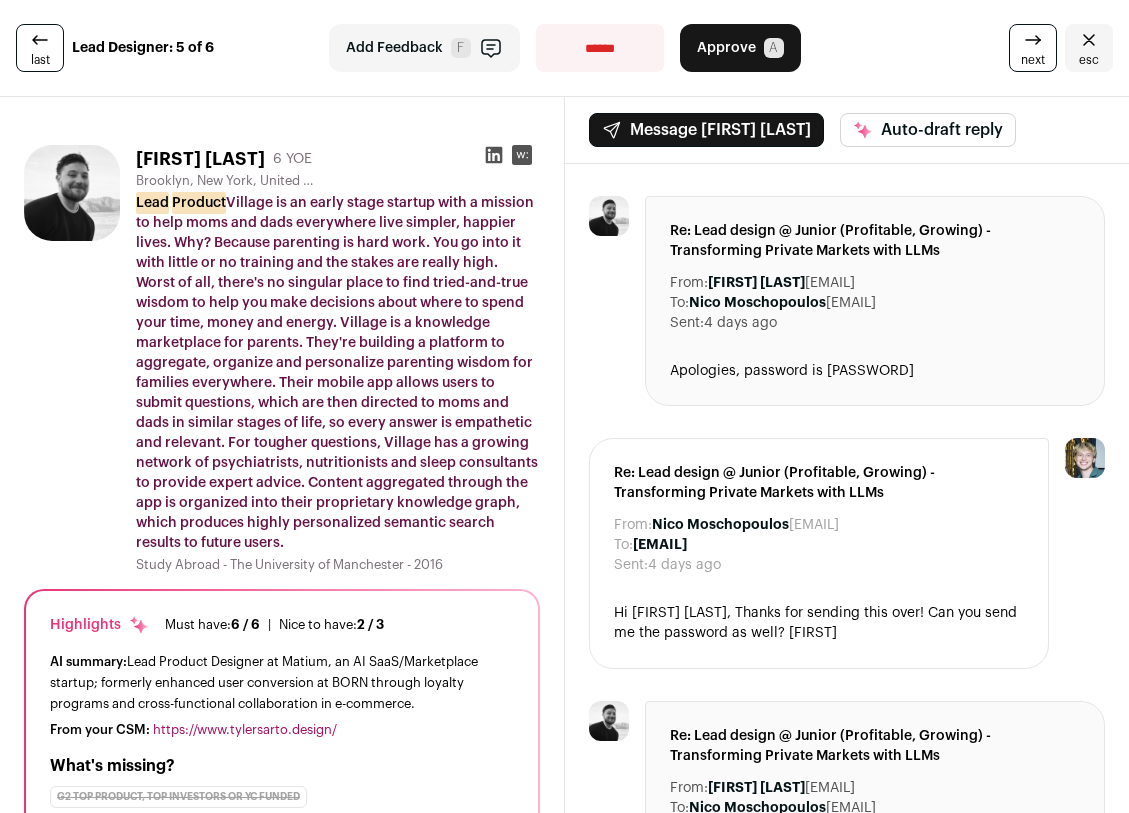 click 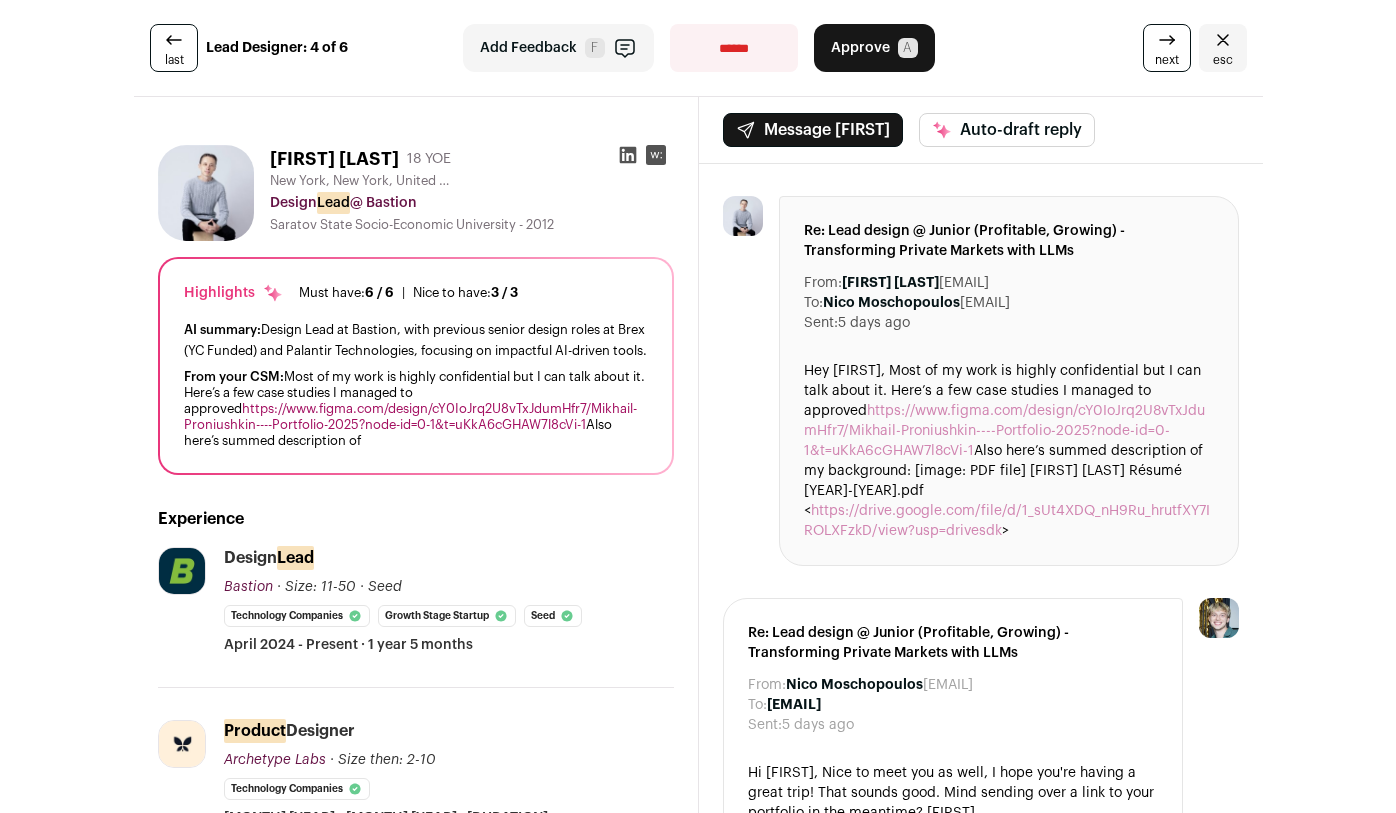 scroll, scrollTop: 0, scrollLeft: 0, axis: both 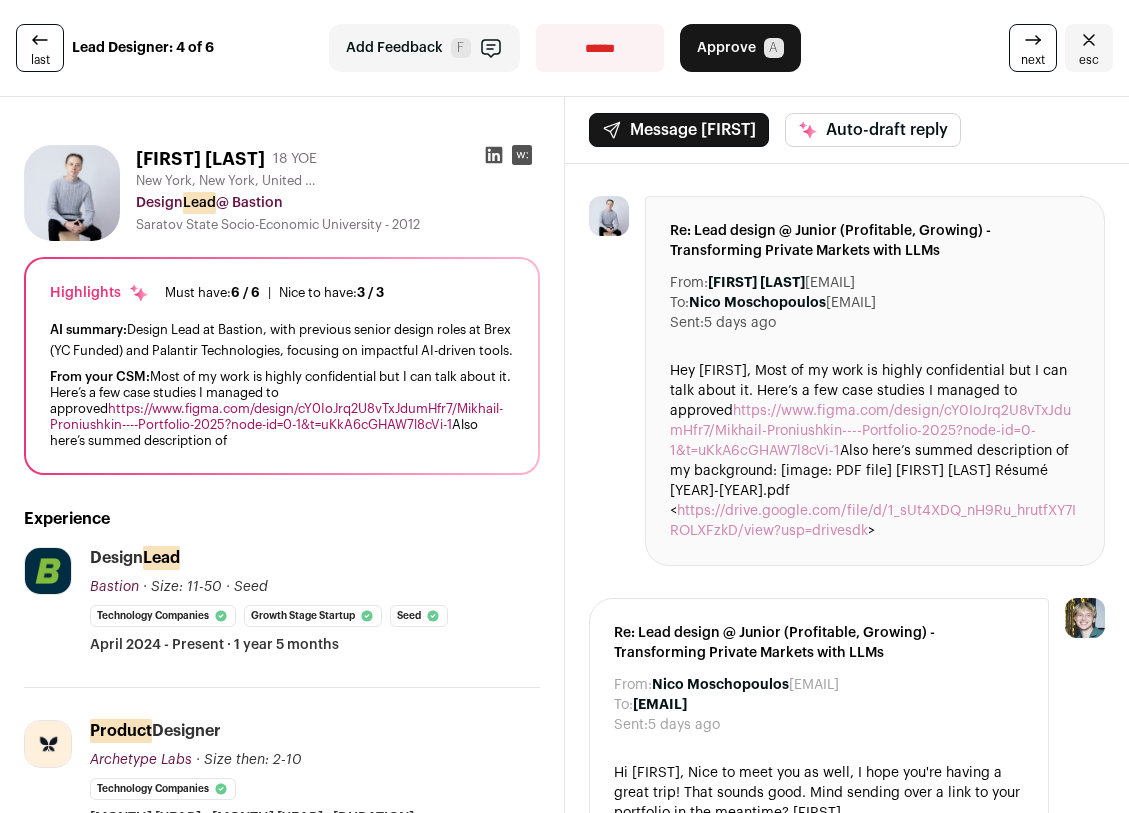 click 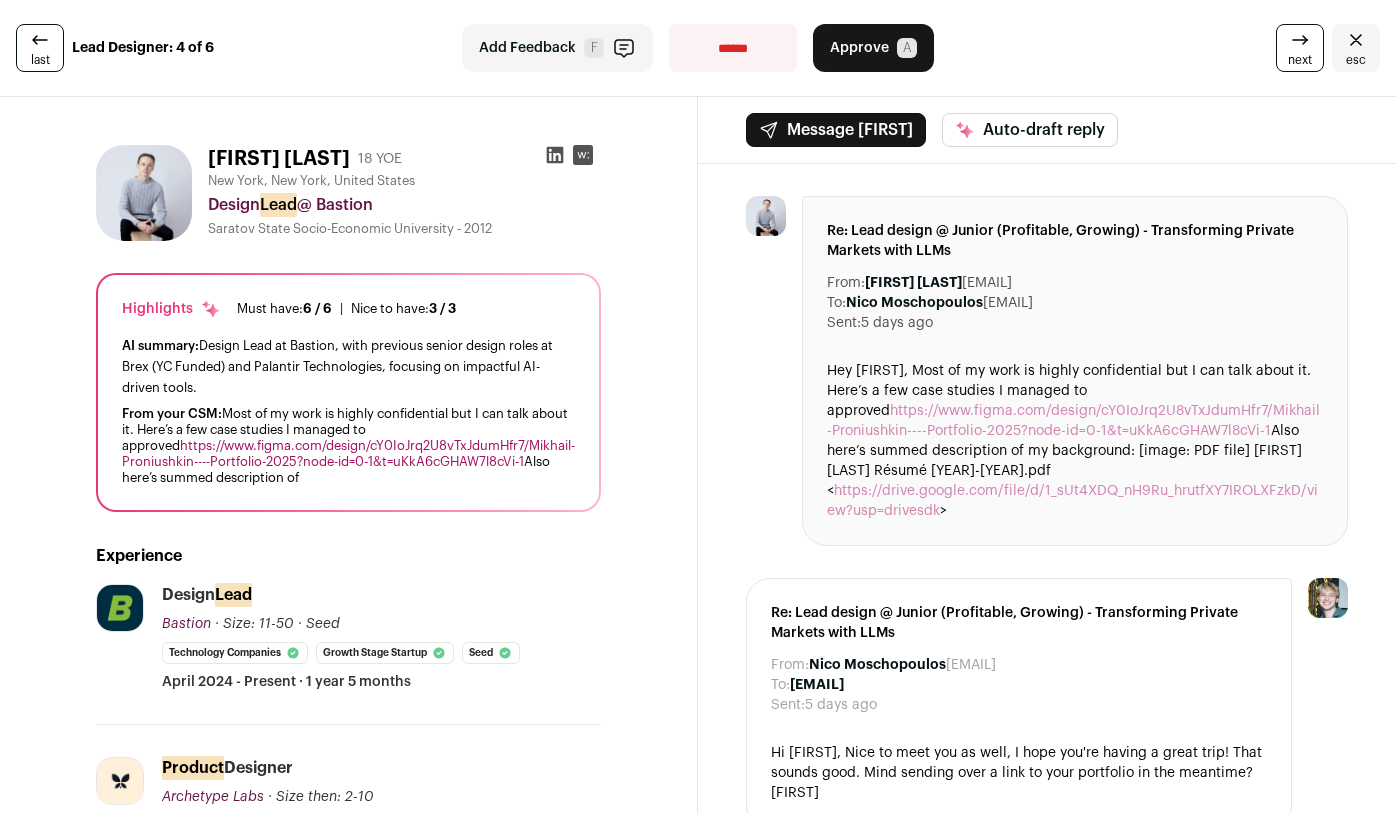 click on "https://www.figma.com/design/cY0IoJrq2U8vTxJdumHfr7/Mikhail-Proniushkin----Portfolio-2025?node-id=0-1&t=uKkA6cGHAW7l8cVi-1" at bounding box center (348, 453) 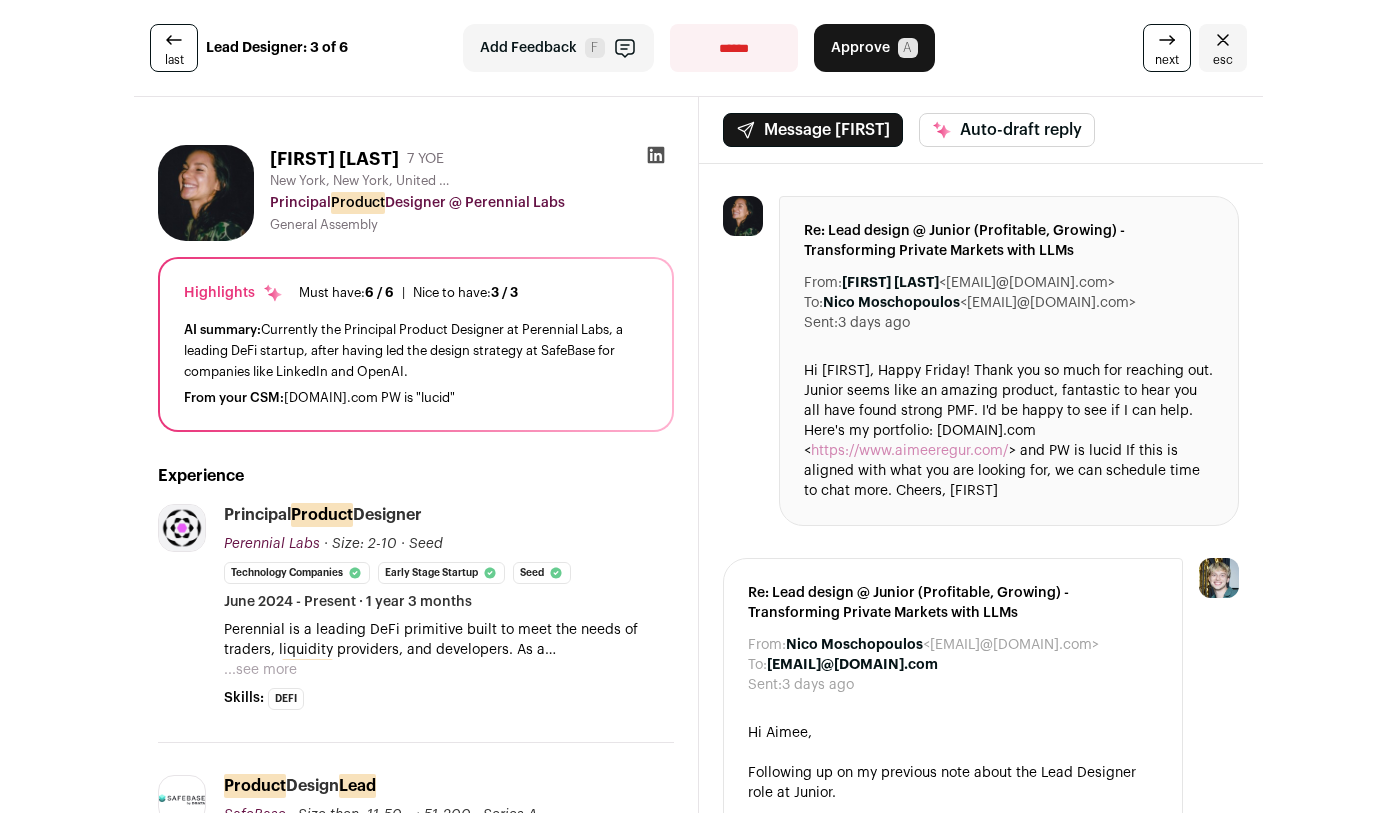 scroll, scrollTop: 0, scrollLeft: 0, axis: both 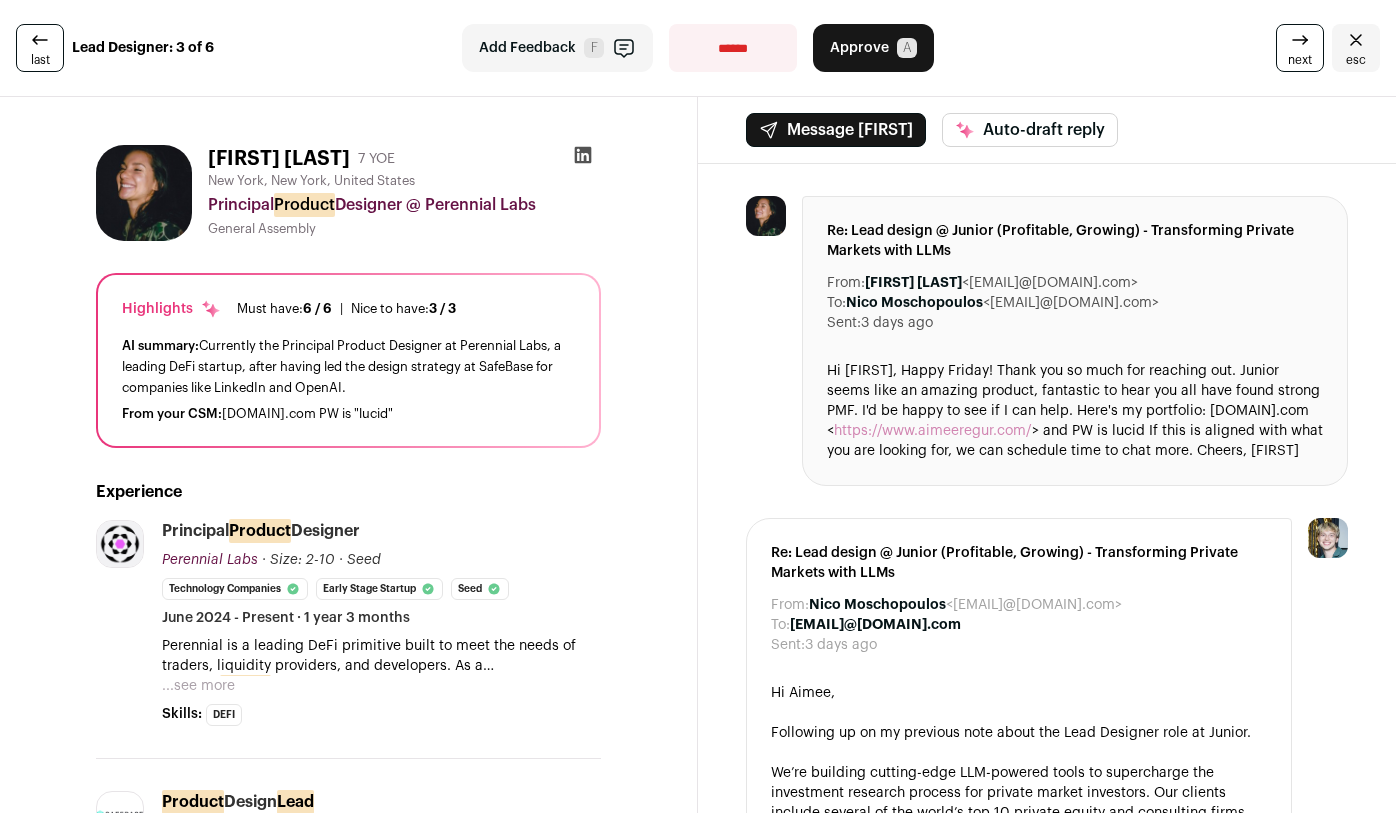 click on "[FIRST] [LAST]
7 YOE
[CITY], [CITY], [COUNTRY]
Principal  Product  Designer @ Perennial Labs
General Assembly
Highlights
Must have:
6 / 6
How many must haves have been fulfilled?
|
Nice to have:
3 / 3" at bounding box center [348, 1095] 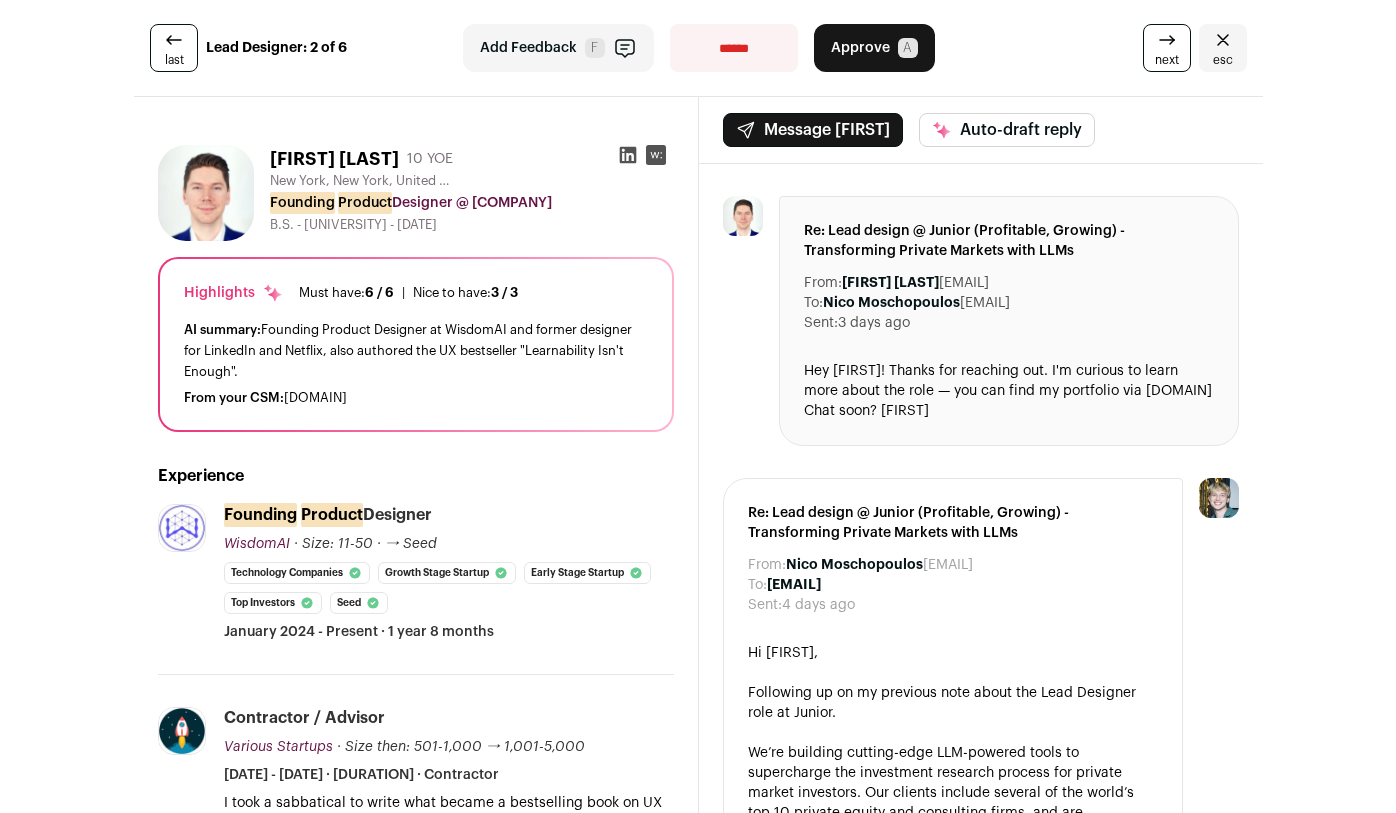 scroll, scrollTop: 0, scrollLeft: 0, axis: both 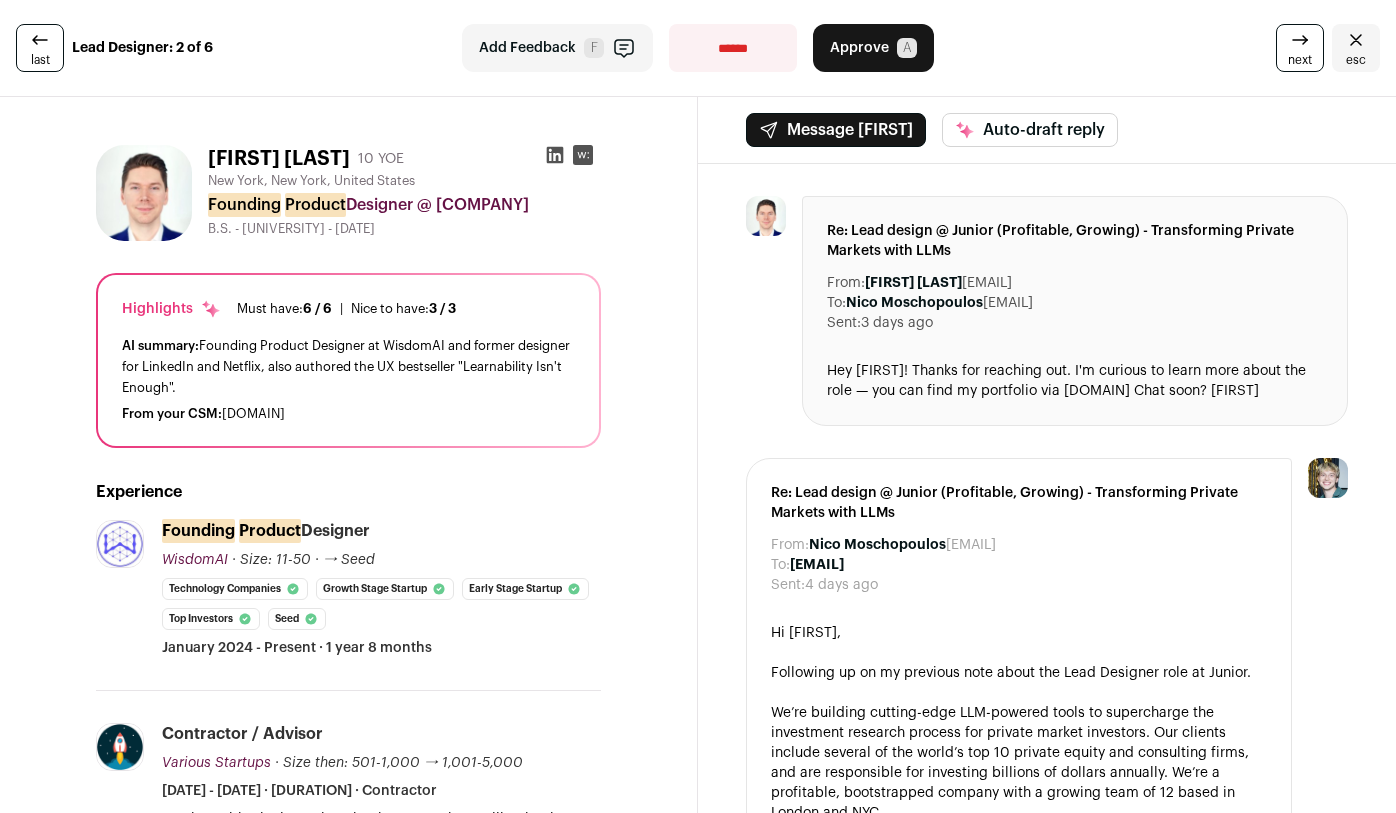 click on "Hey [FIRST]! Thanks for reaching out. I'm curious to learn more about the role
— you can find my portfolio via [DOMAIN]
Chat soon?
[FIRST]" at bounding box center (1075, 381) 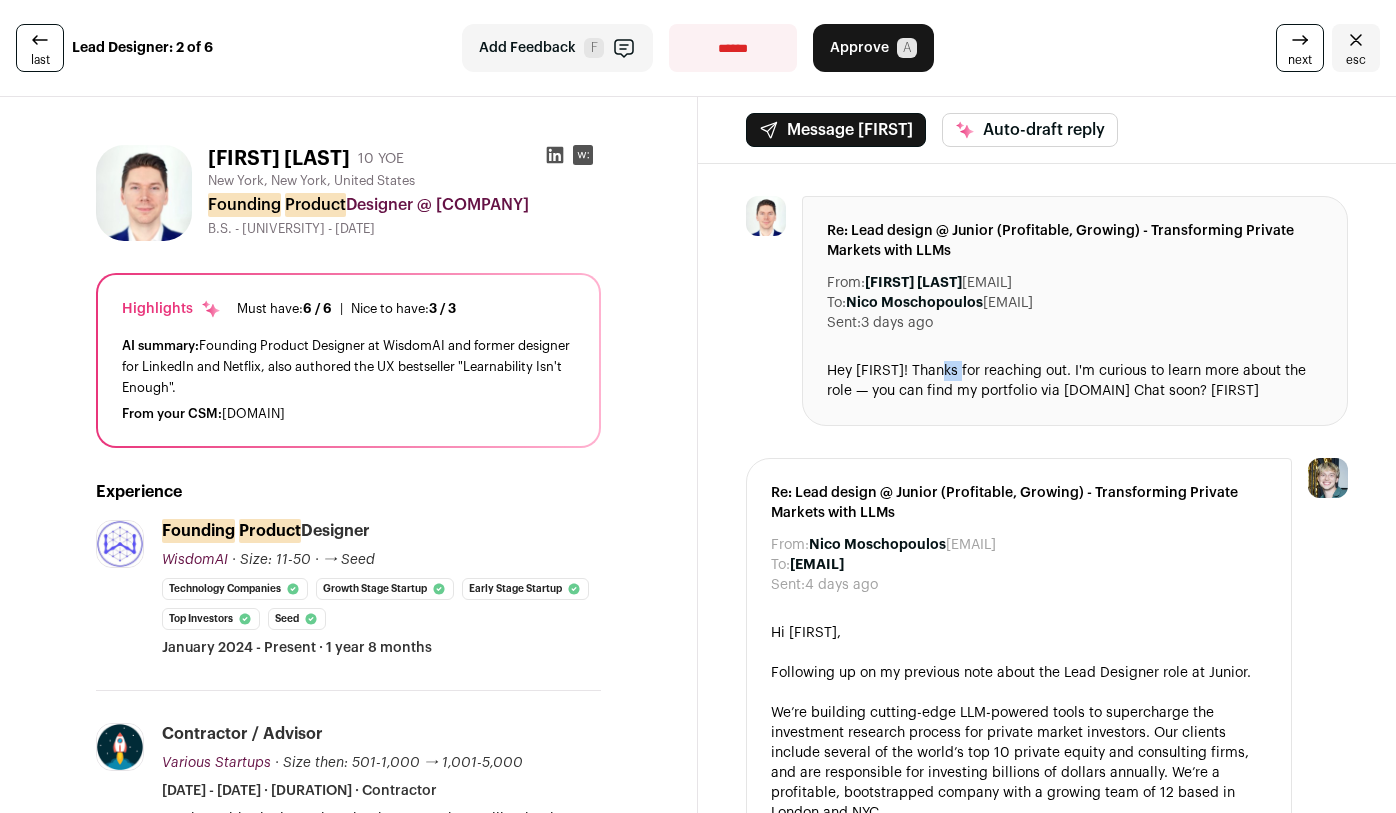click on "Hey [FIRST]! Thanks for reaching out. I'm curious to learn more about the role
— you can find my portfolio via [DOMAIN]
Chat soon?
[FIRST]" at bounding box center [1075, 381] 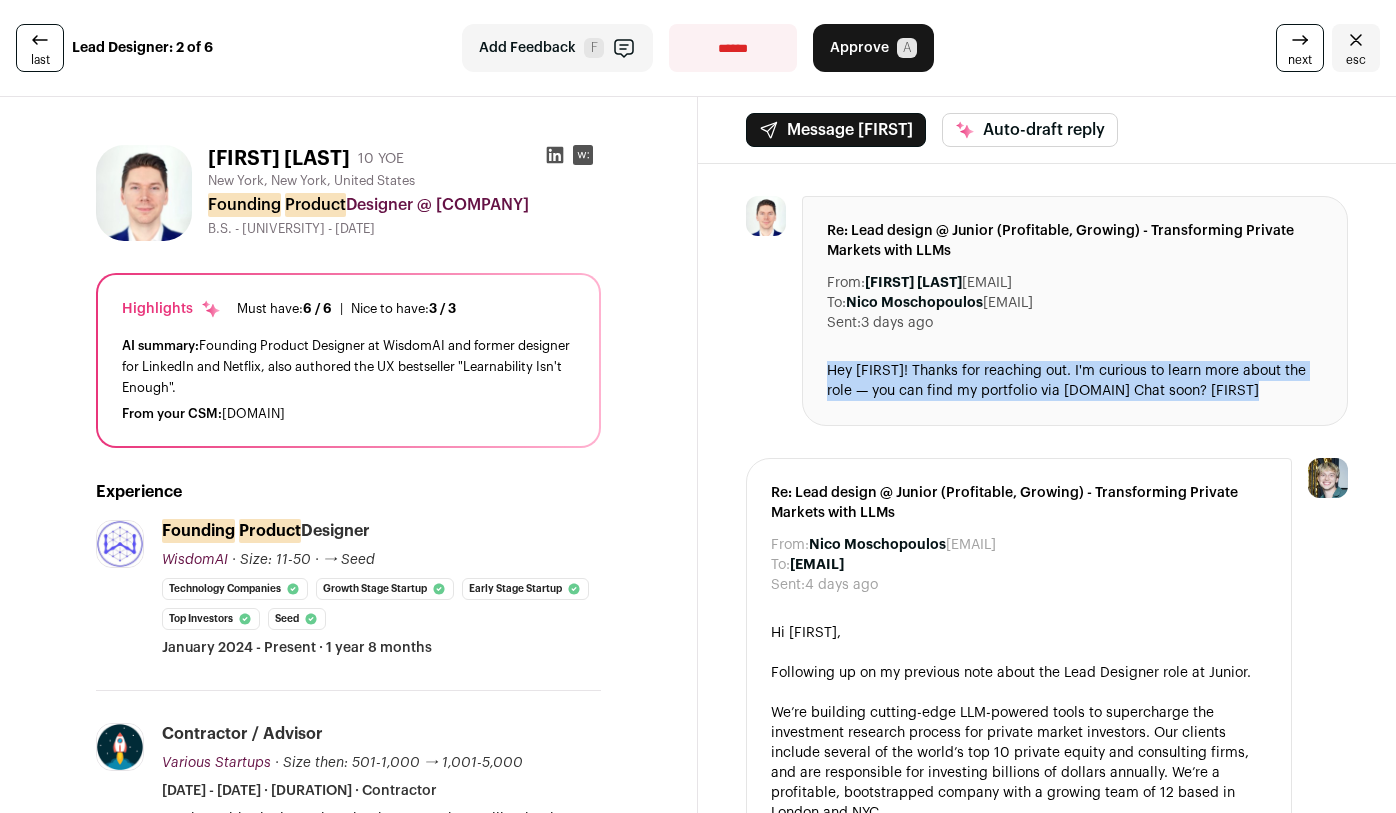 click on "Hey [FIRST]! Thanks for reaching out. I'm curious to learn more about the role
— you can find my portfolio via [DOMAIN]
Chat soon?
[FIRST]" at bounding box center [1075, 381] 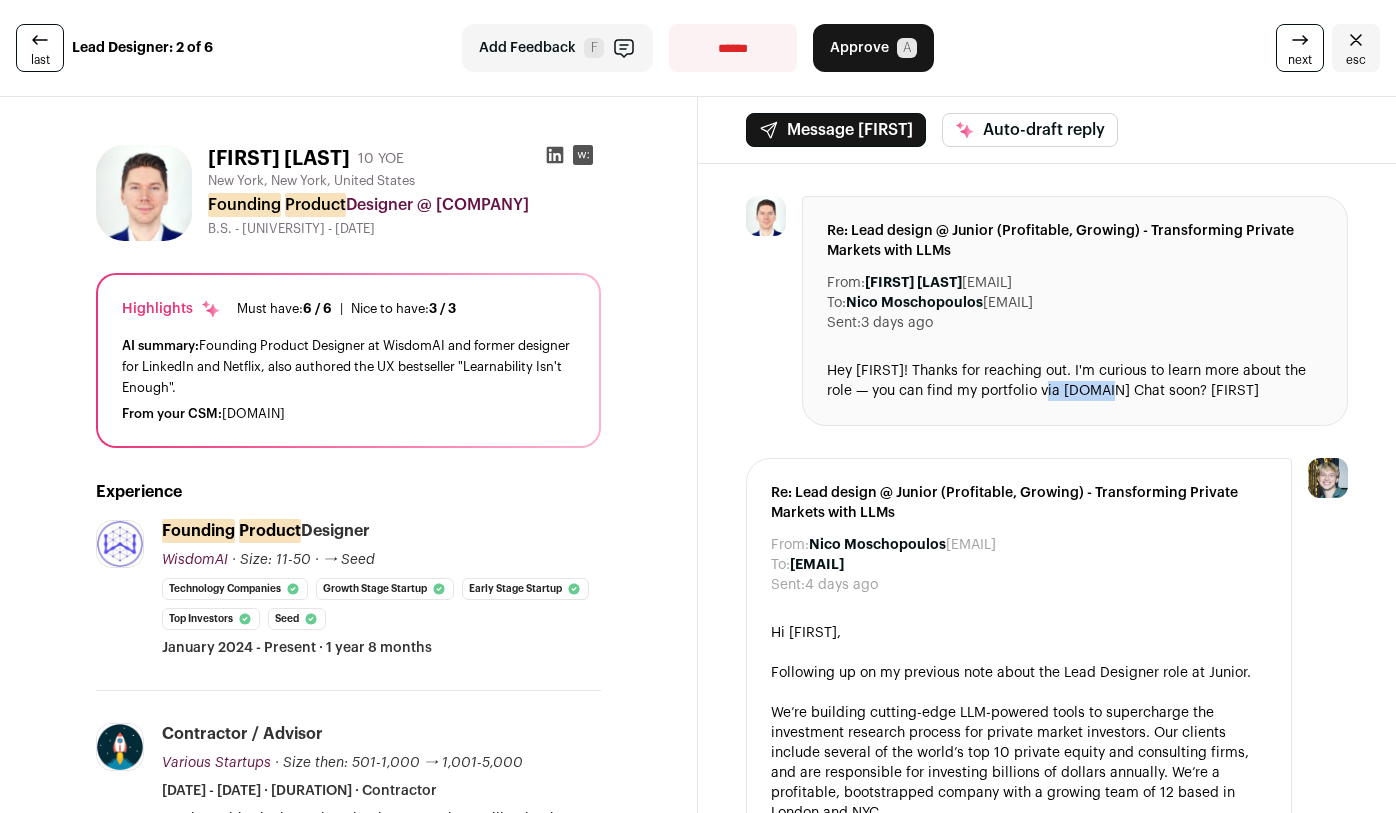 drag, startPoint x: 1028, startPoint y: 387, endPoint x: 1097, endPoint y: 386, distance: 69.00725 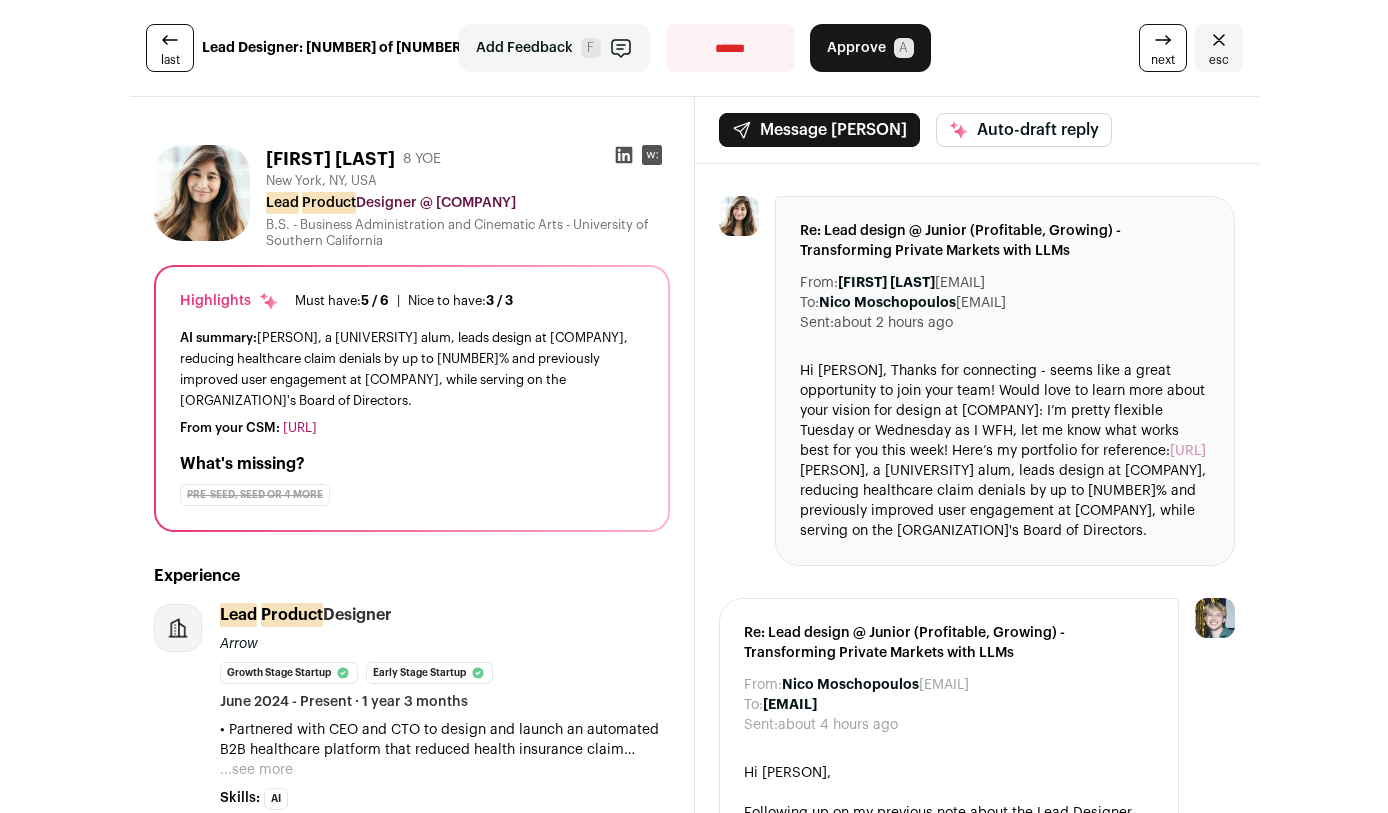 scroll, scrollTop: 0, scrollLeft: 0, axis: both 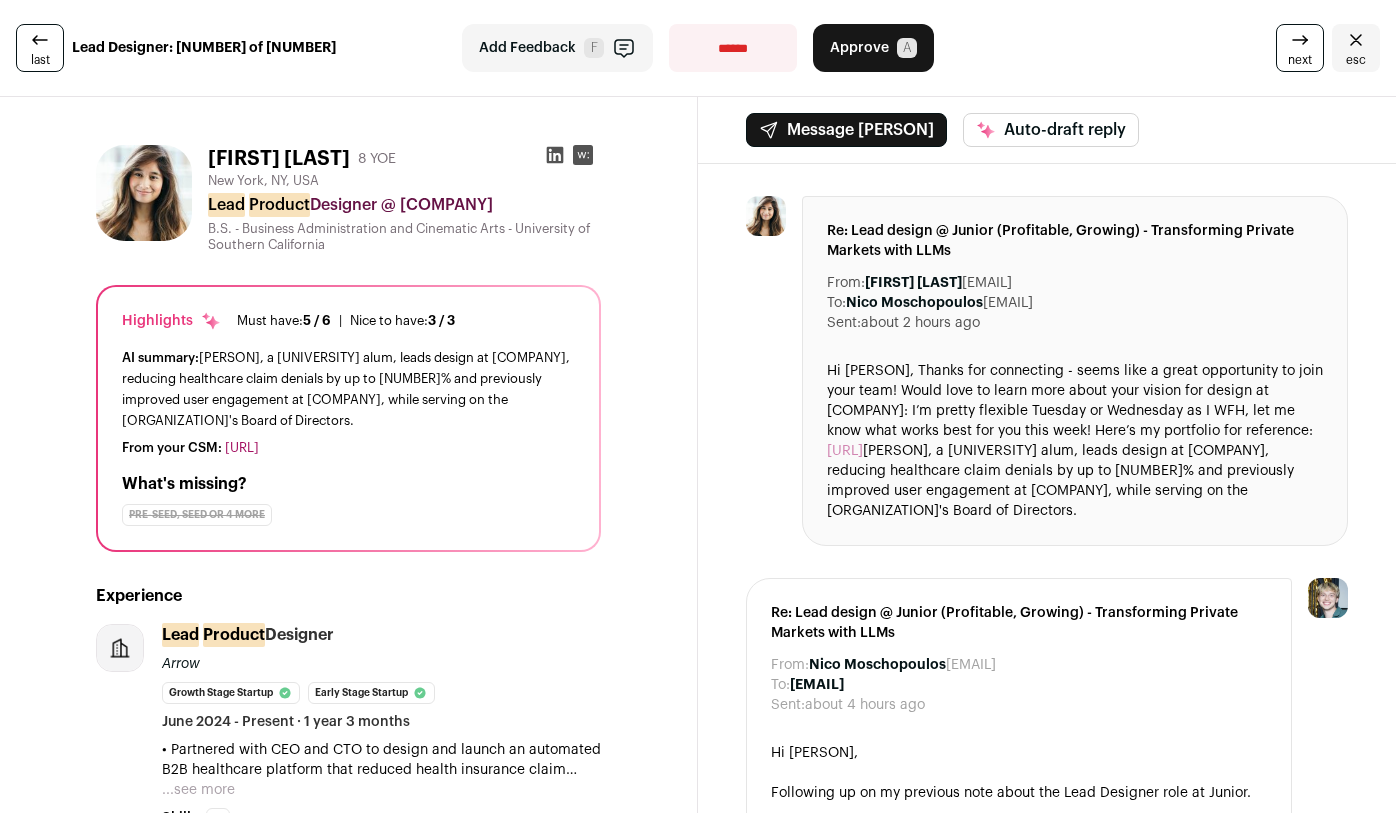 click on "From your CSM: [URL]" at bounding box center (348, 448) 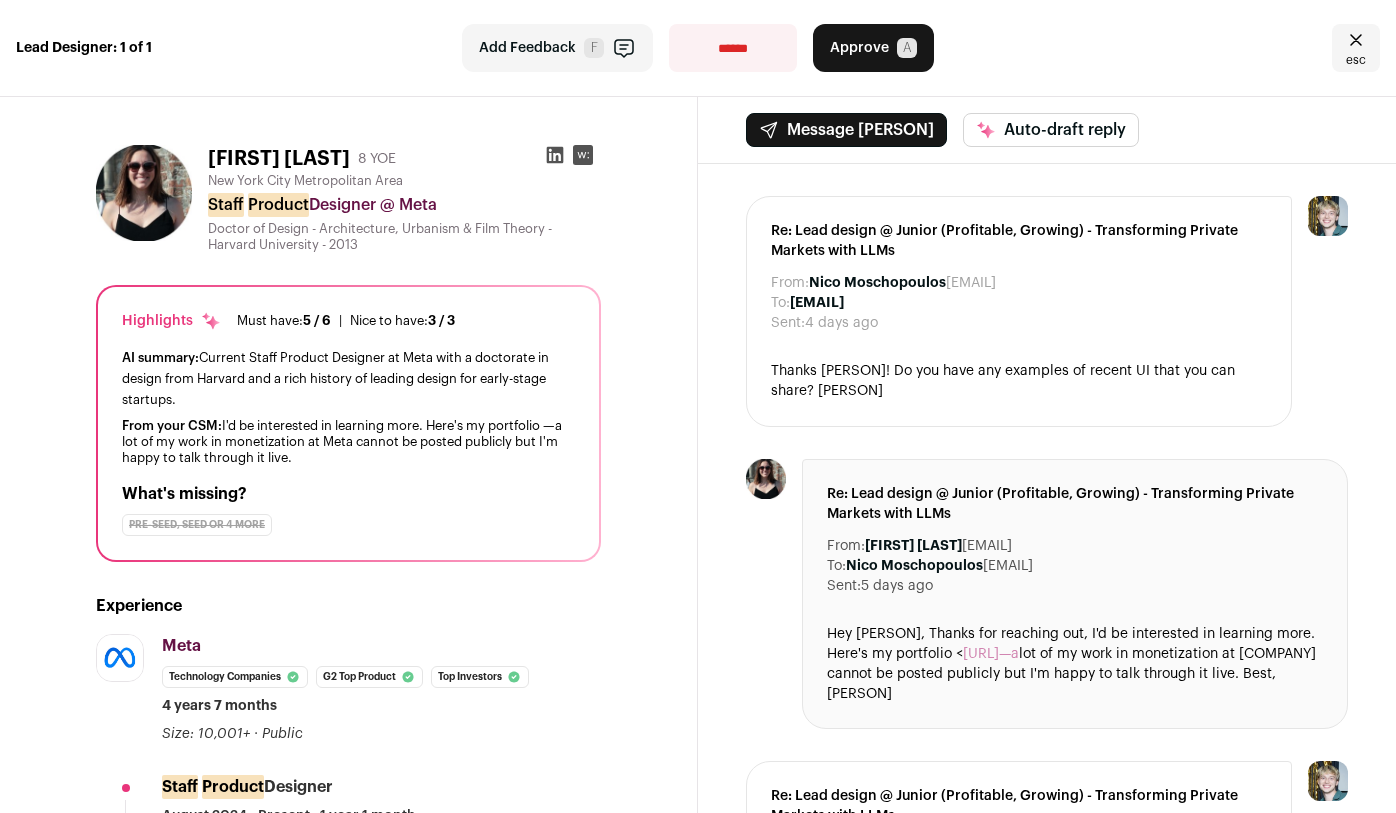 select on "**********" 